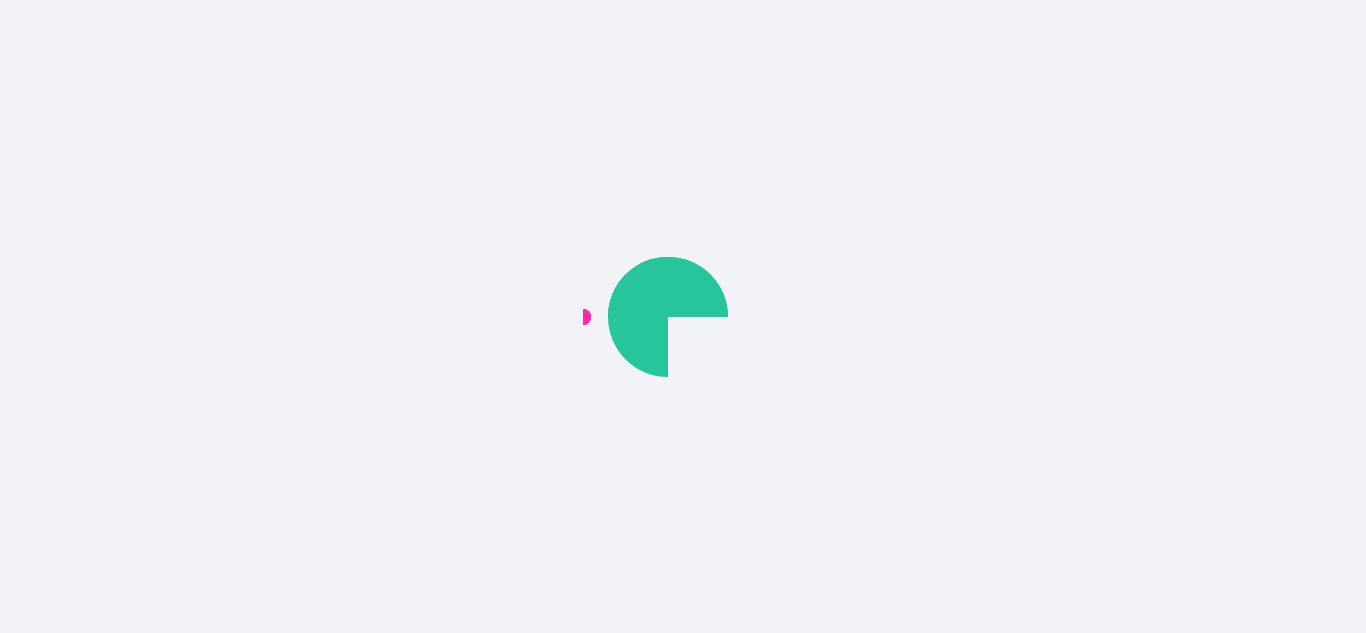 scroll, scrollTop: 0, scrollLeft: 0, axis: both 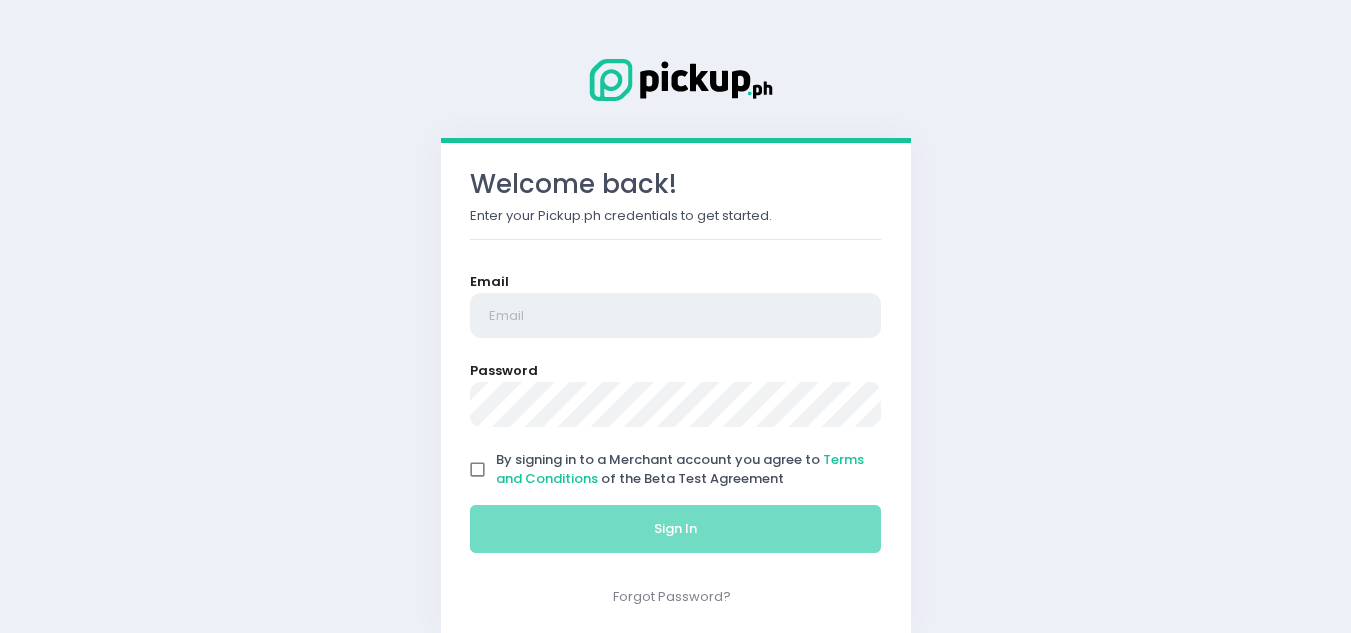 click at bounding box center (676, 316) 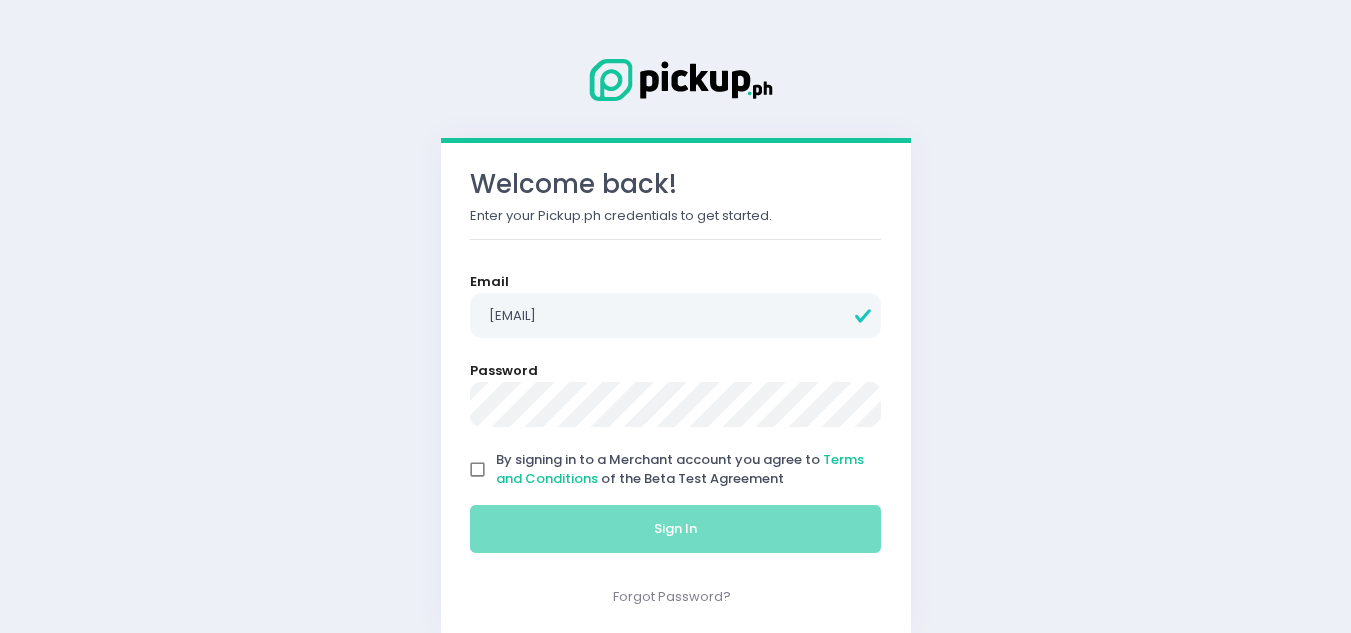 click on "By signing in to a Merchant account you agree to   Terms and Conditions   of the Beta Test Agreement" at bounding box center [478, 470] 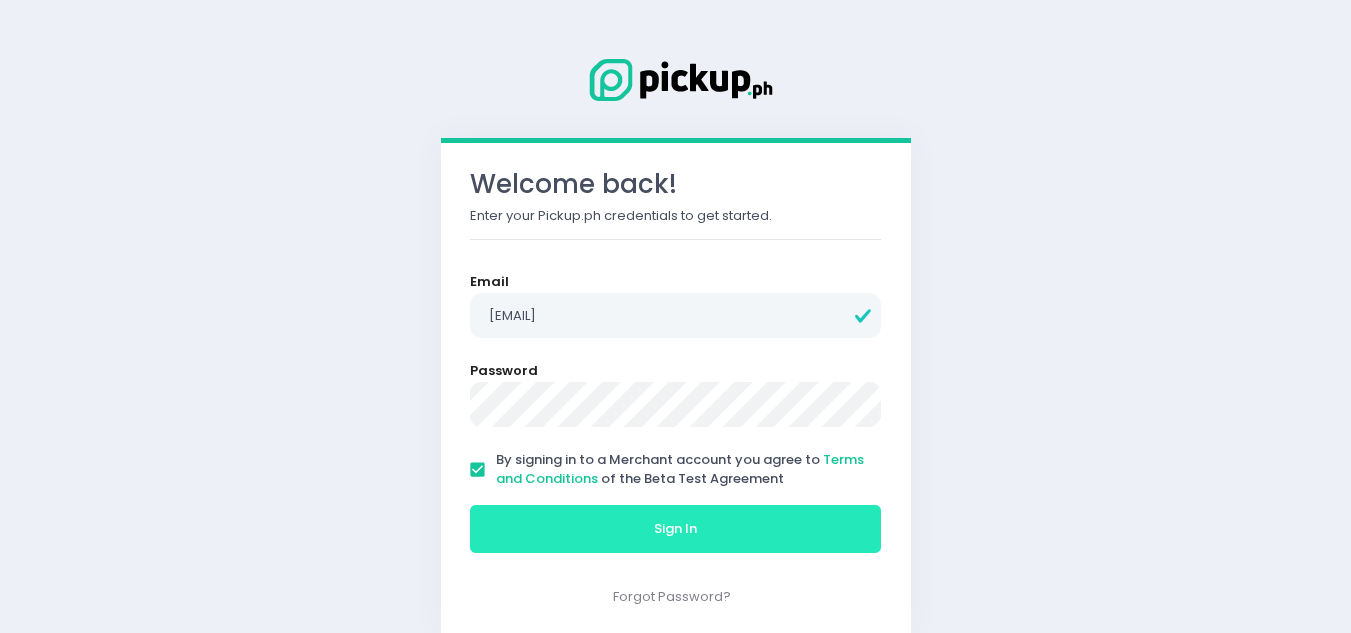 click on "Sign In" at bounding box center (676, 529) 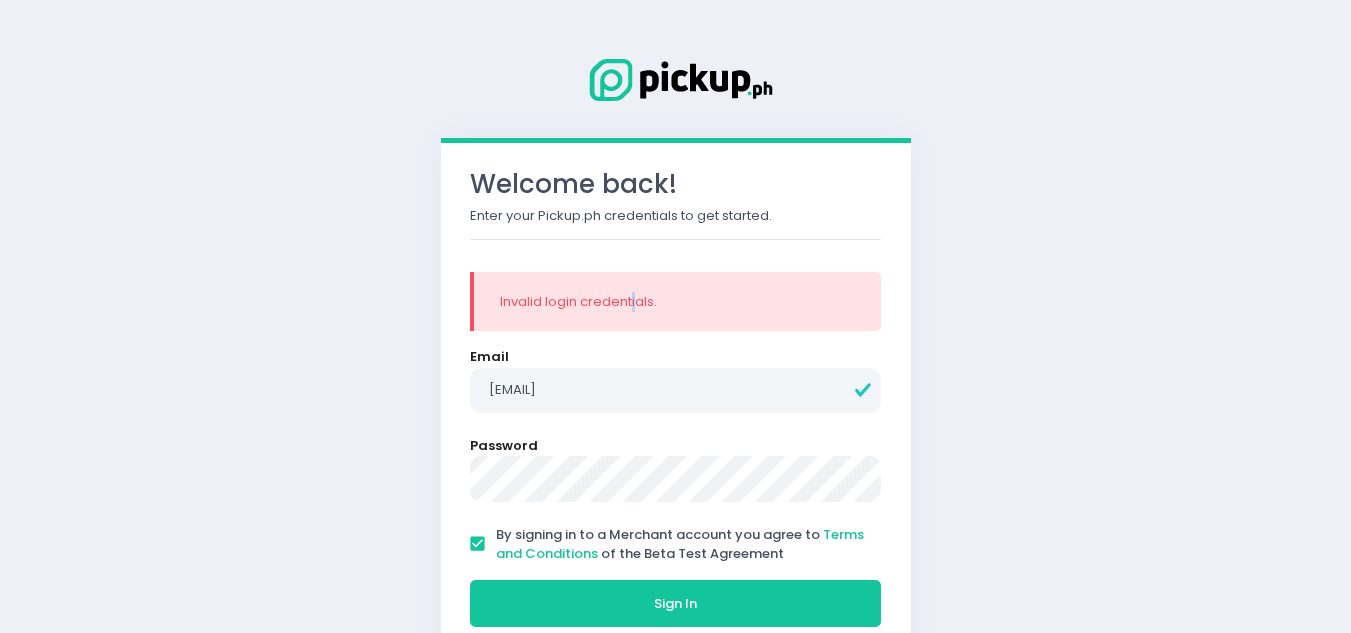 click on "Invalid login credentials." at bounding box center (678, 302) 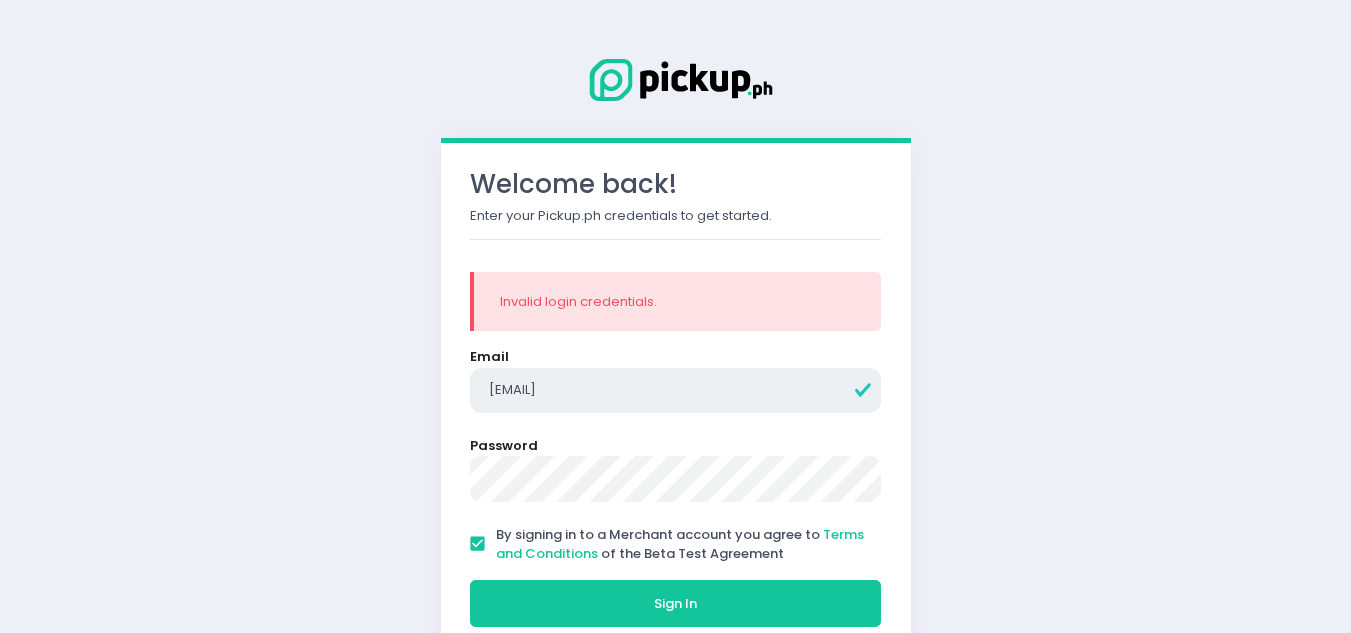 click on "[EMAIL]" at bounding box center [676, 391] 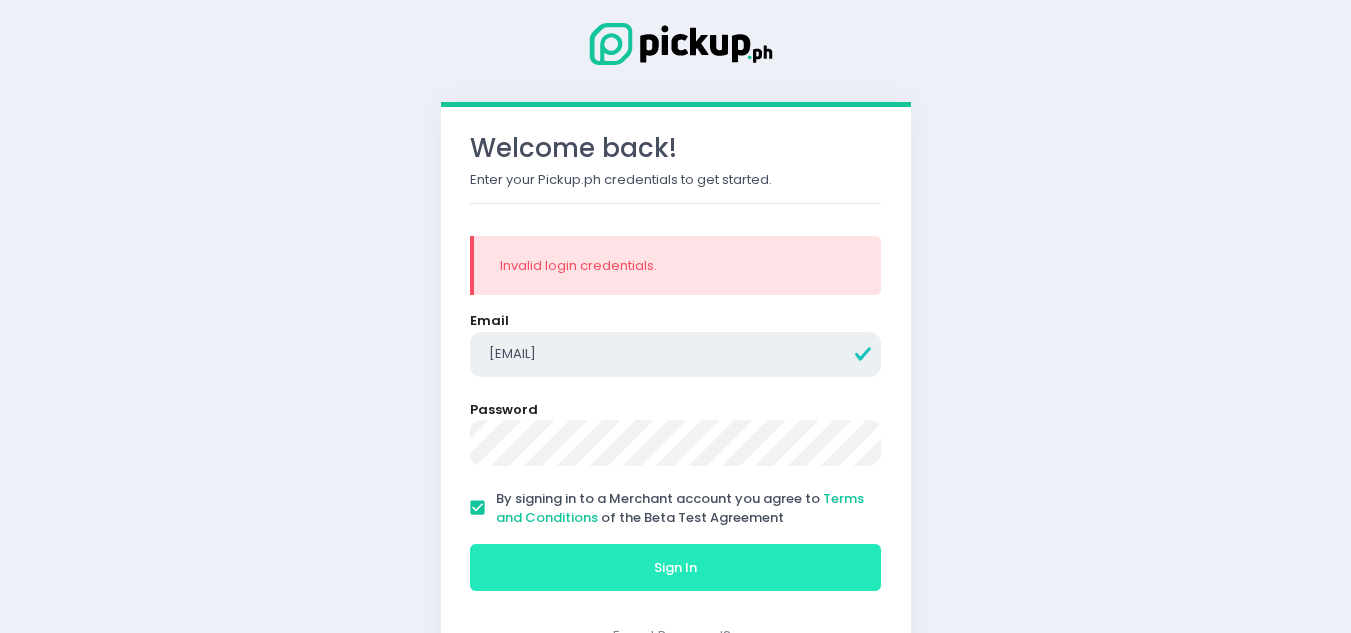 scroll, scrollTop: 97, scrollLeft: 0, axis: vertical 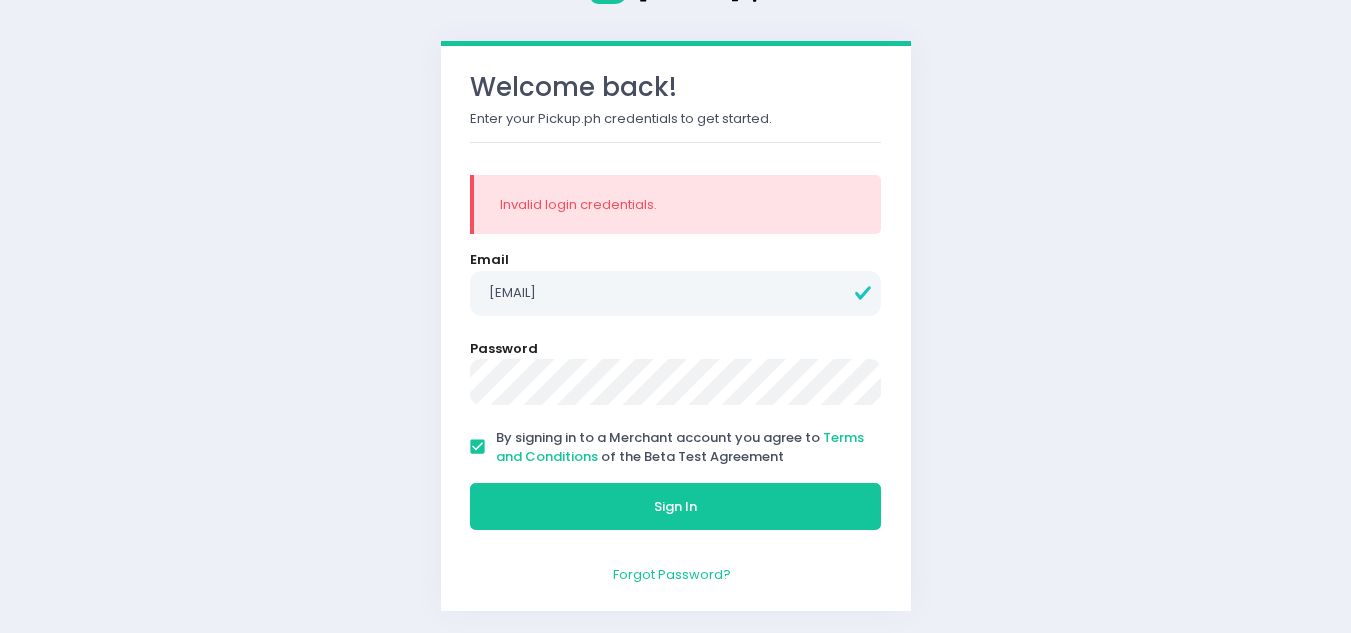 click on "Forgot Password?" at bounding box center [672, 574] 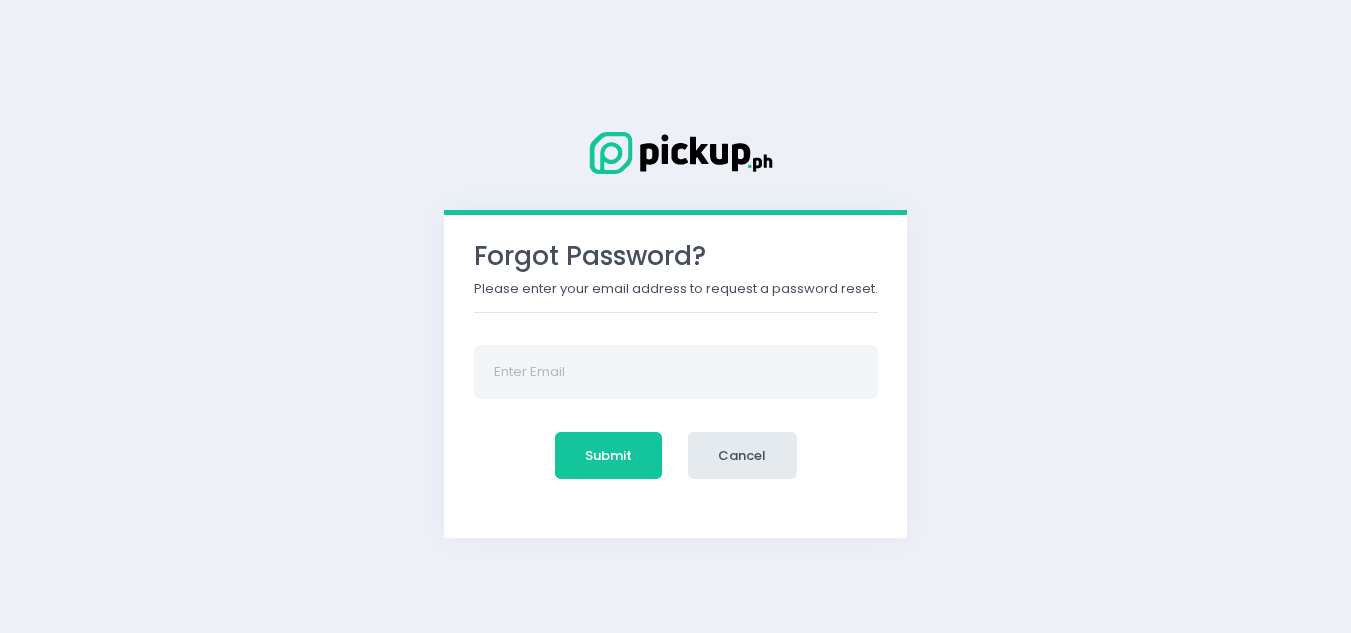 scroll, scrollTop: 0, scrollLeft: 0, axis: both 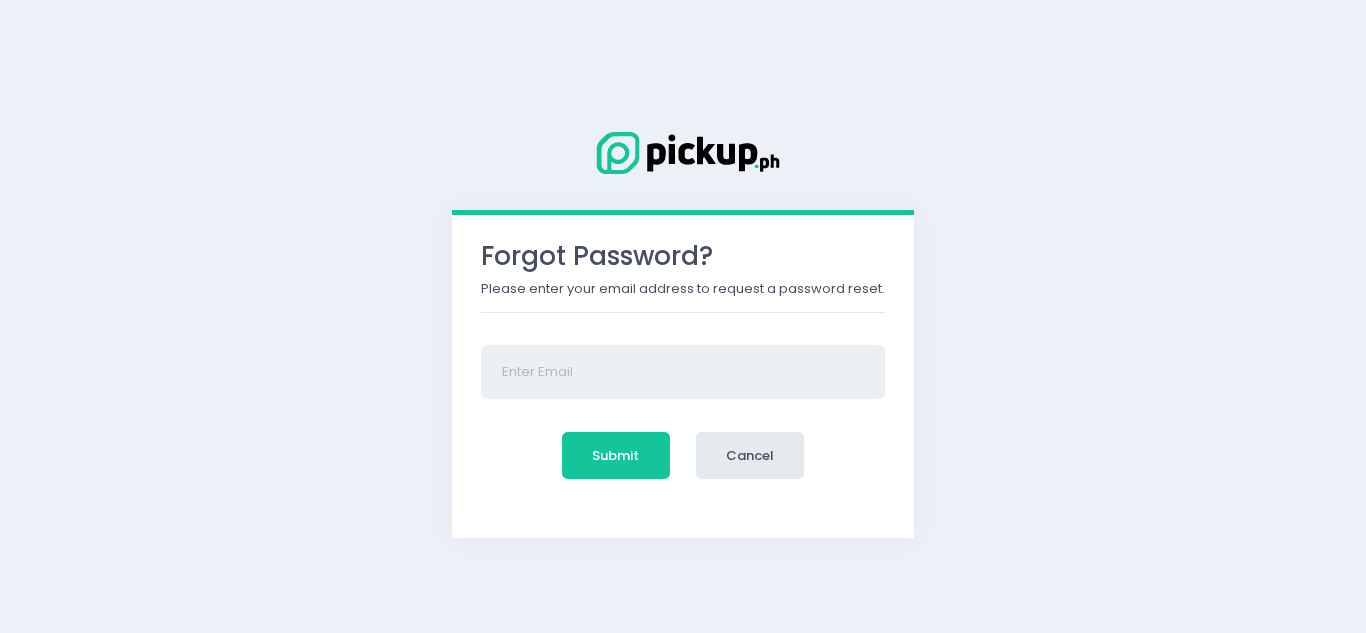 click at bounding box center (683, 372) 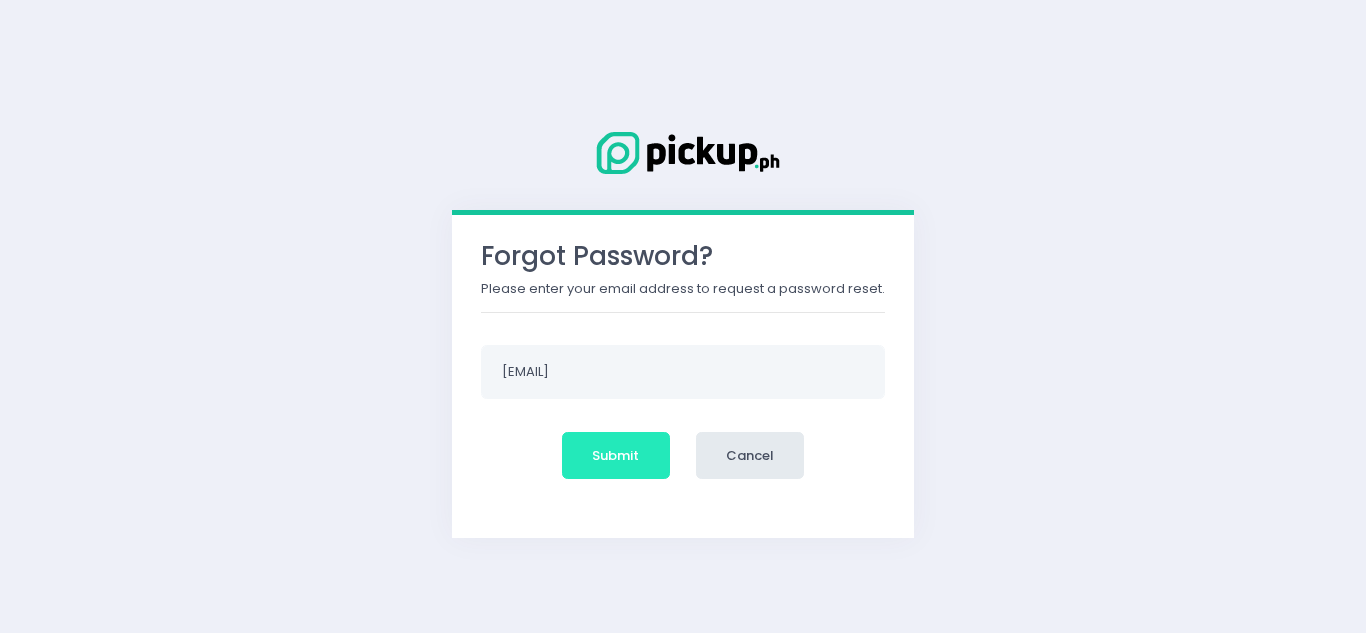 click on "Submit" at bounding box center [616, 456] 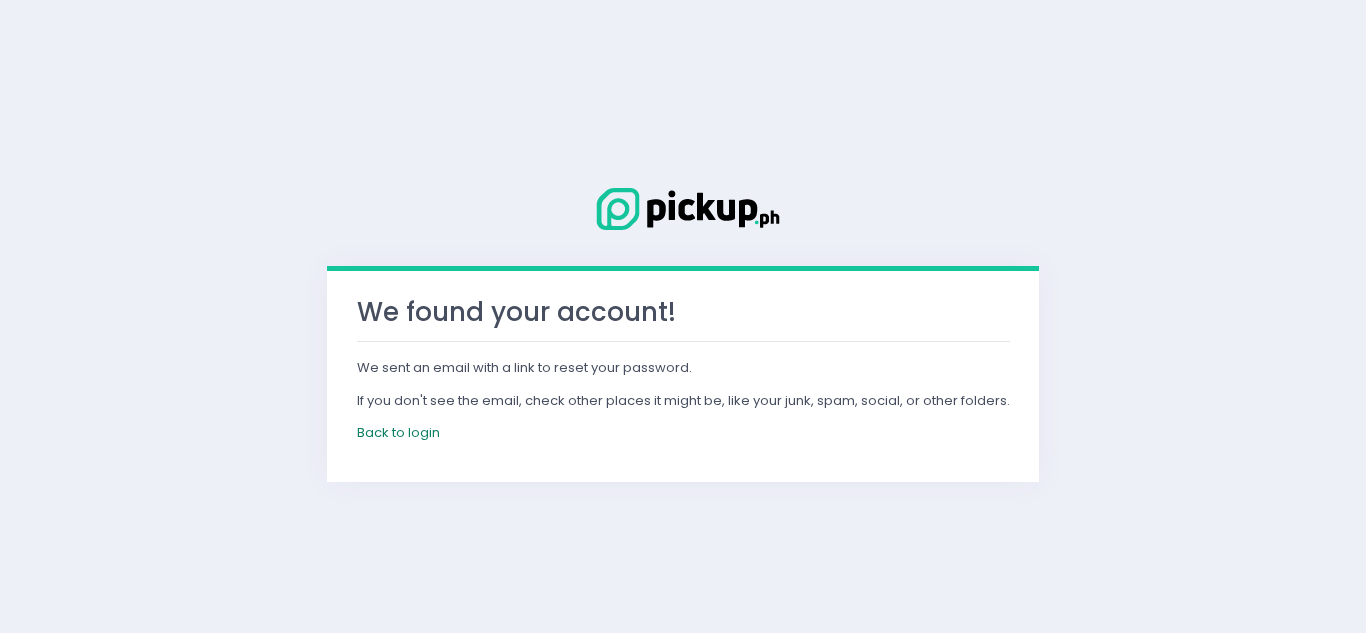 click on "Back to login" at bounding box center (398, 432) 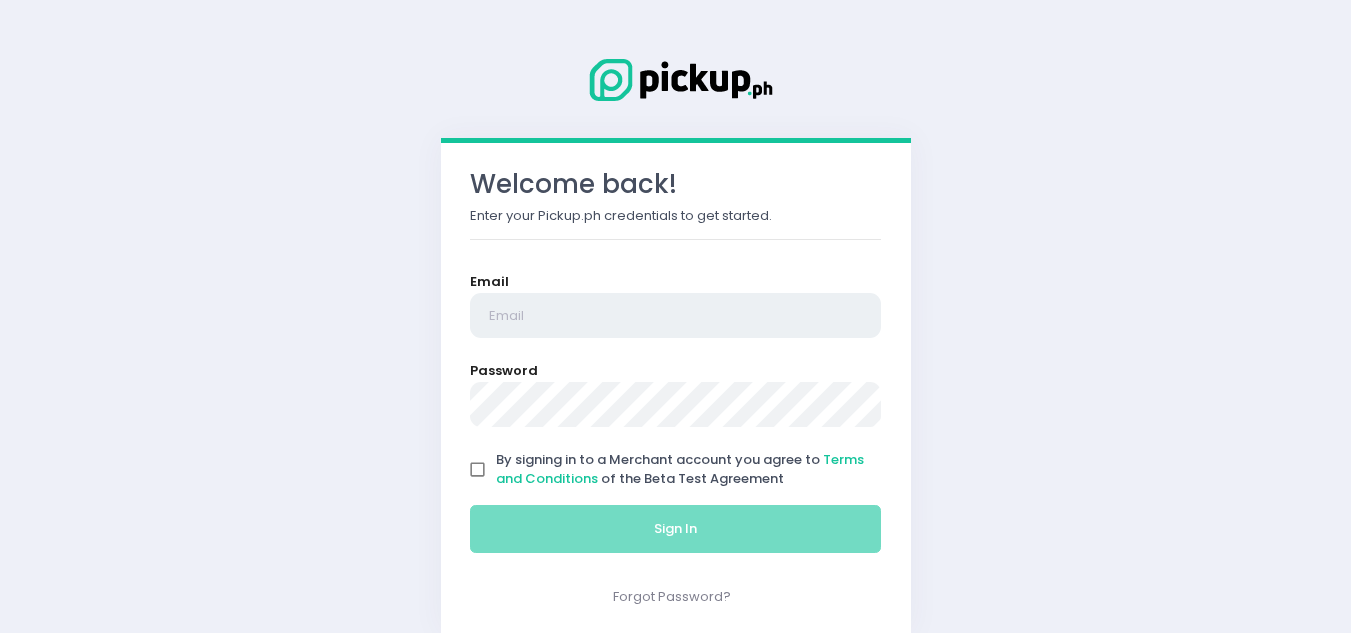 click at bounding box center (676, 316) 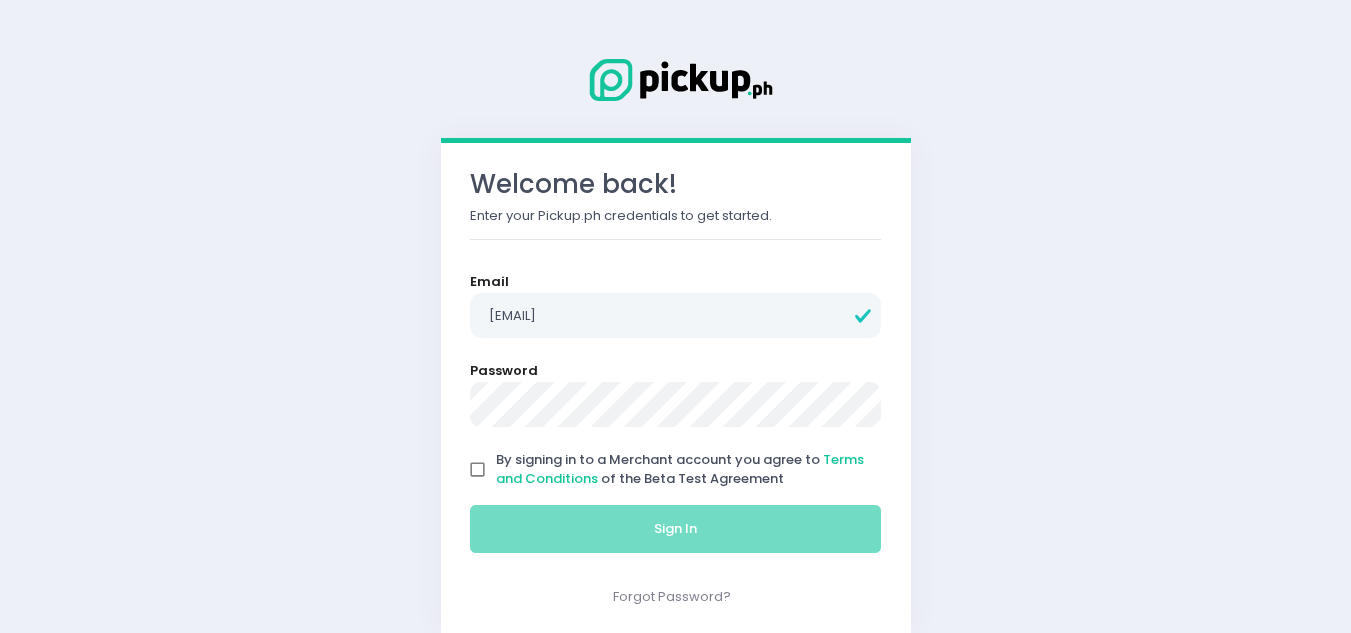 click on "By signing in to a Merchant account you agree to   Terms and Conditions   of the Beta Test Agreement" at bounding box center [478, 470] 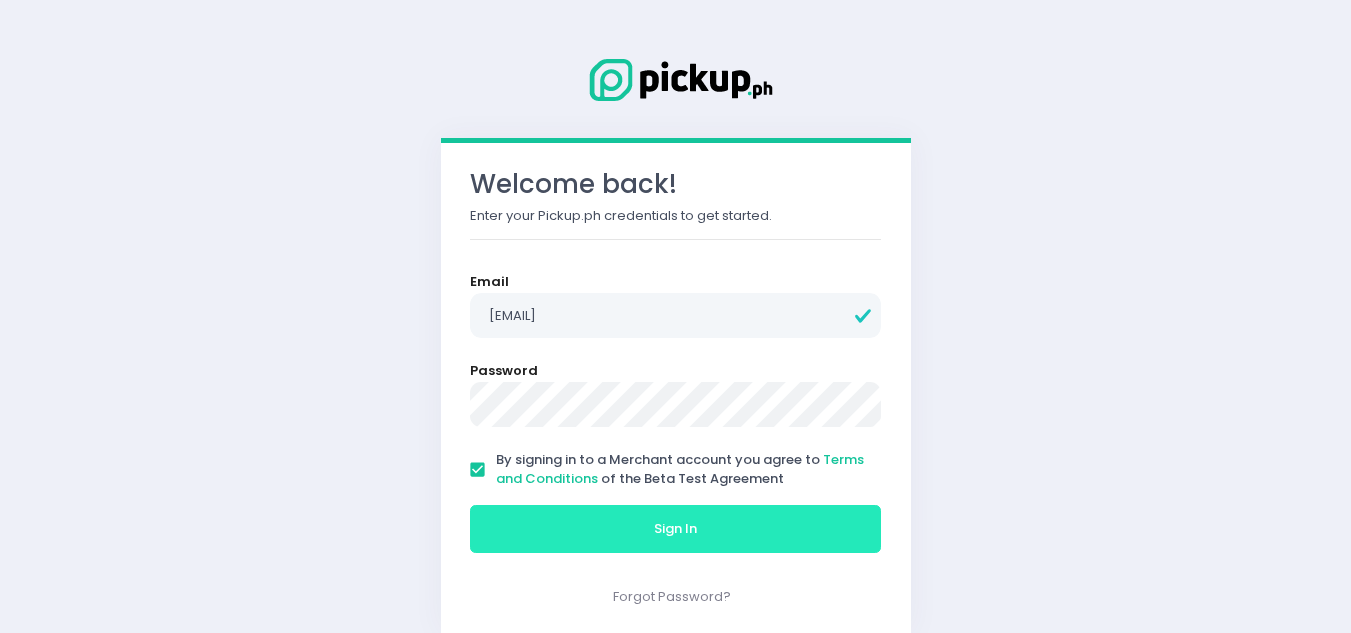 click on "Sign In" at bounding box center [675, 528] 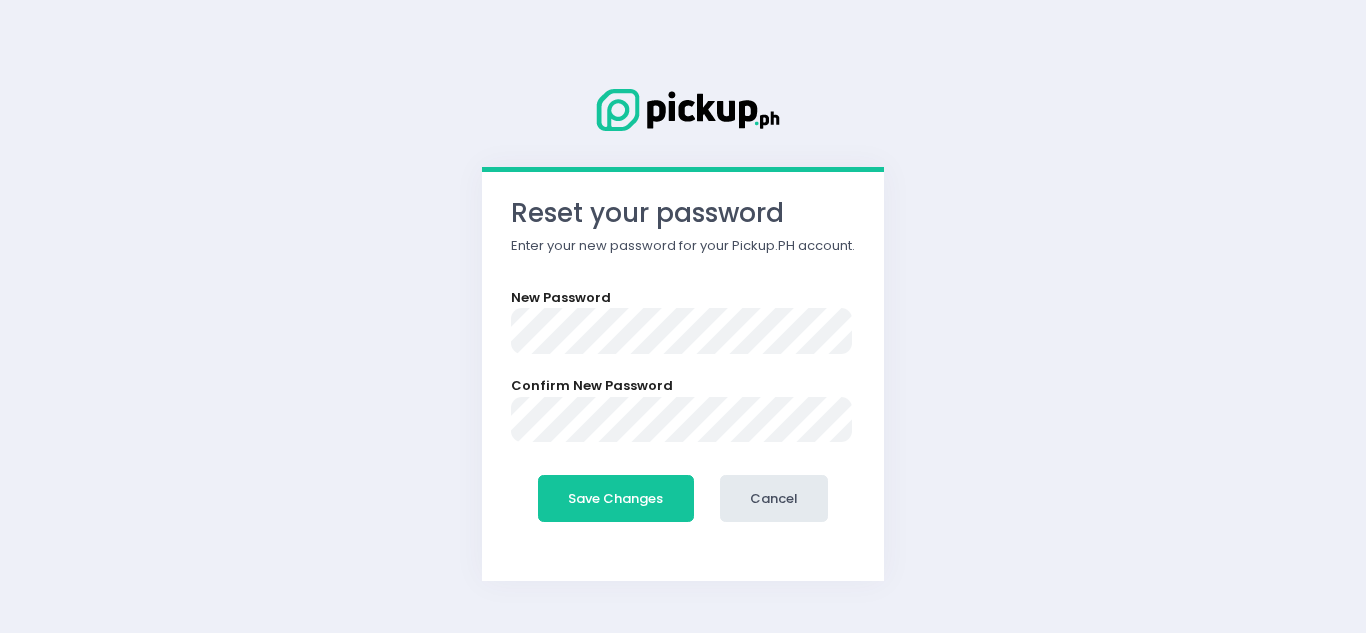 scroll, scrollTop: 0, scrollLeft: 0, axis: both 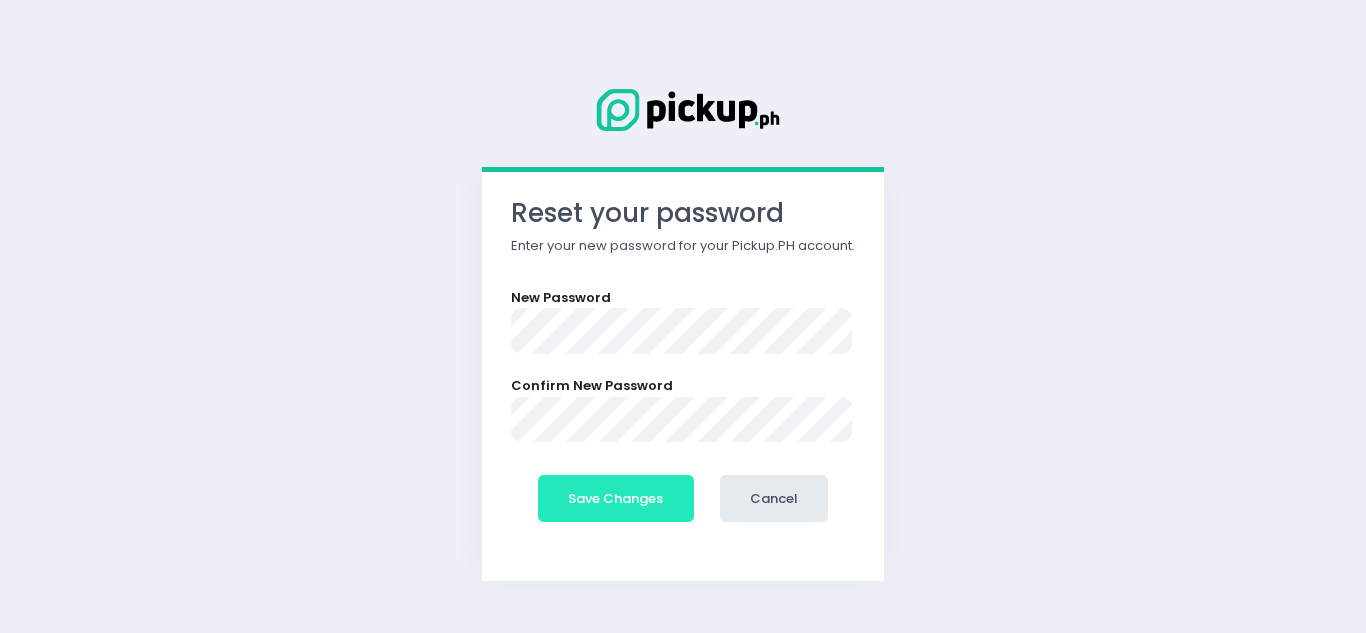 click on "Save Changes" at bounding box center [616, 499] 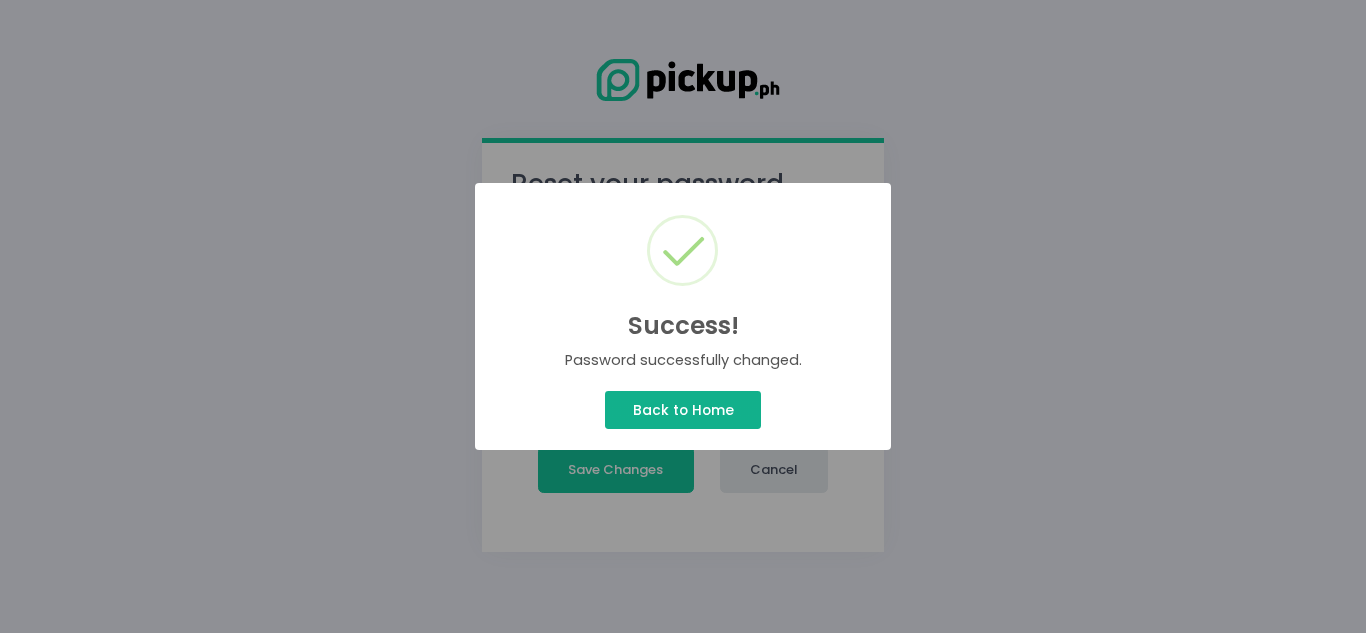 click on "Back to Home" at bounding box center (683, 410) 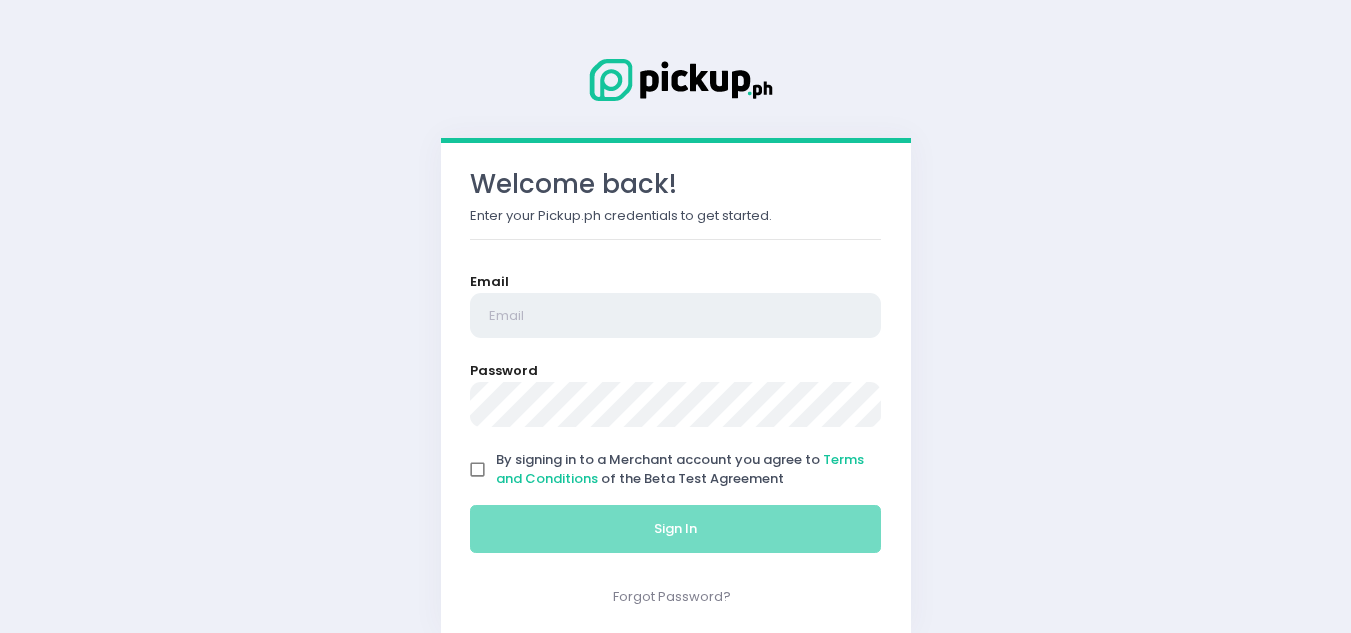 click at bounding box center [676, 316] 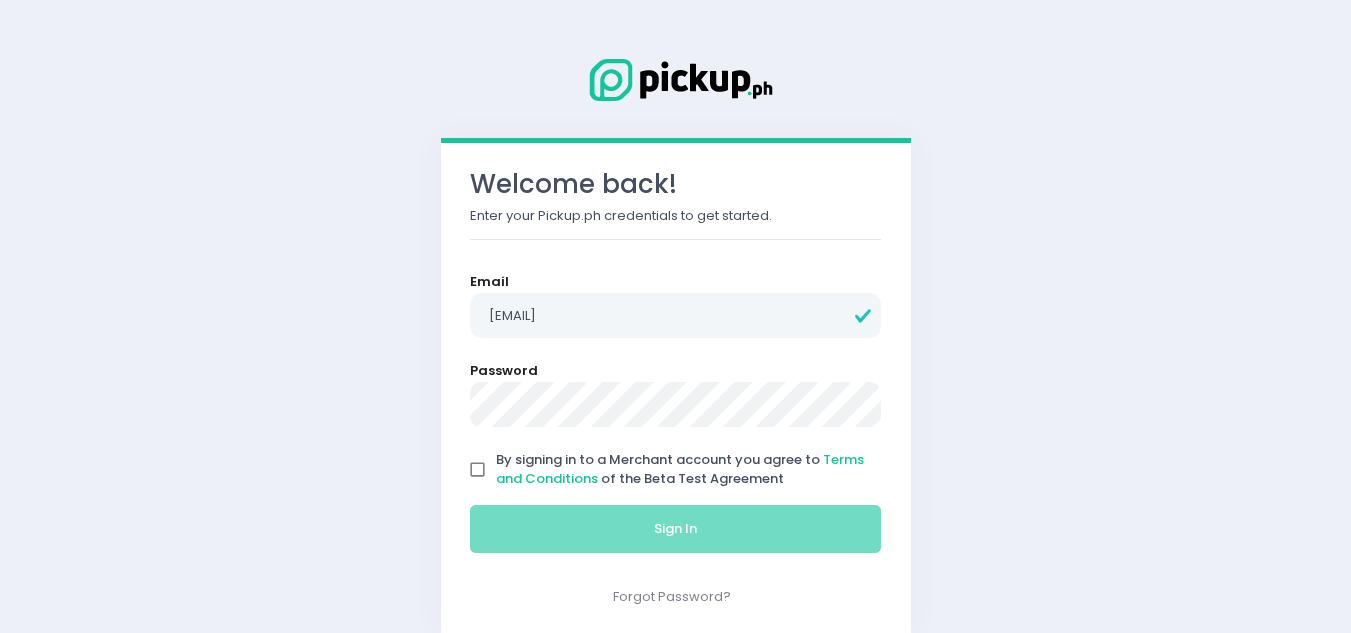 click on "By signing in to a Merchant account you agree to Terms and Conditions of the Beta Test Agreement" at bounding box center [478, 470] 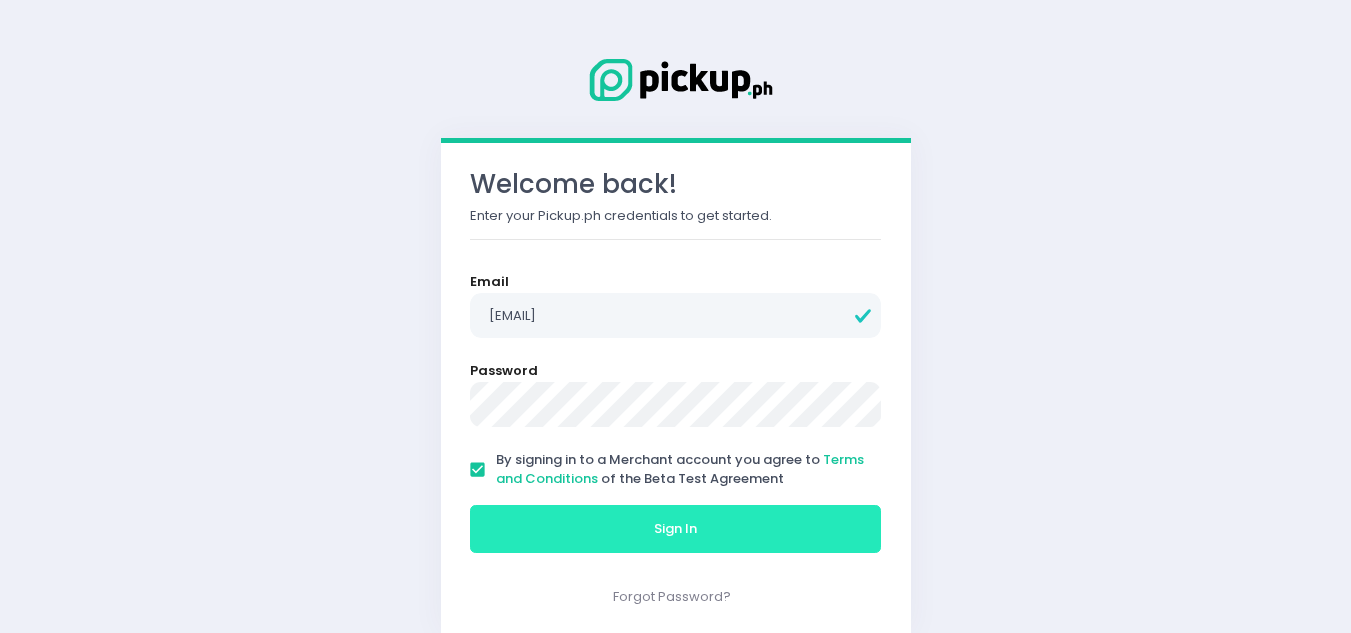 click on "Sign In" at bounding box center [676, 529] 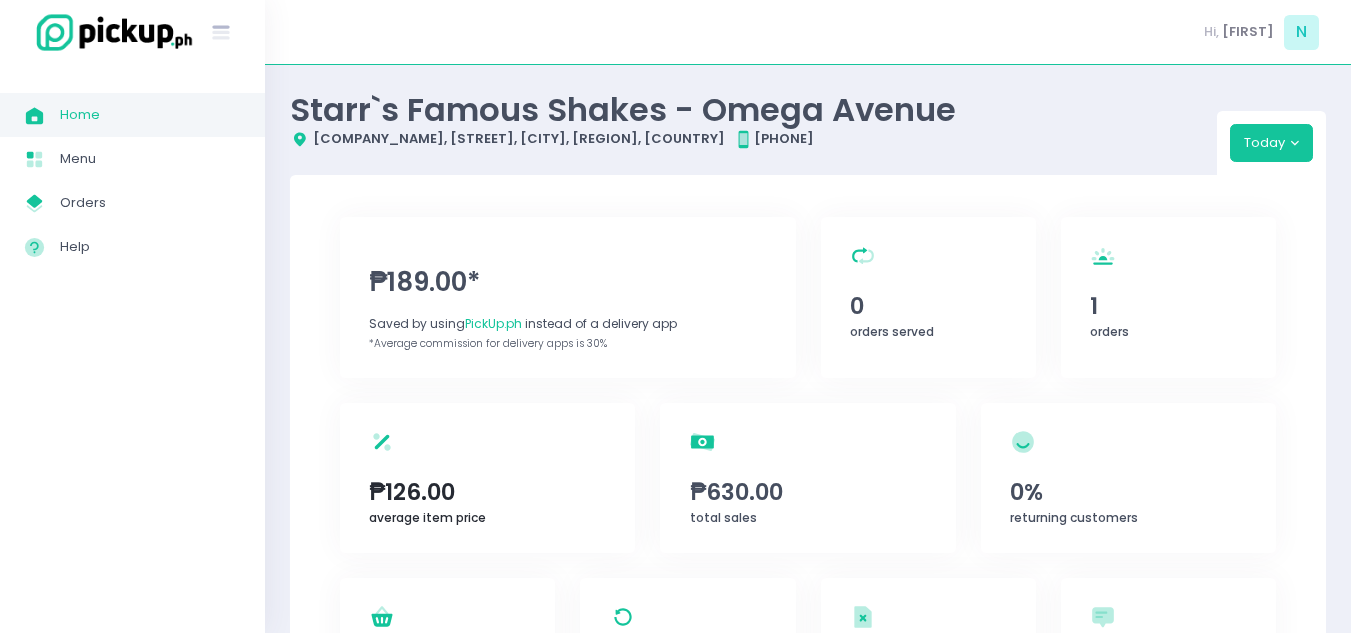 click on "average item price Created with Sketch. ₱126.00 average item price" at bounding box center (487, 478) 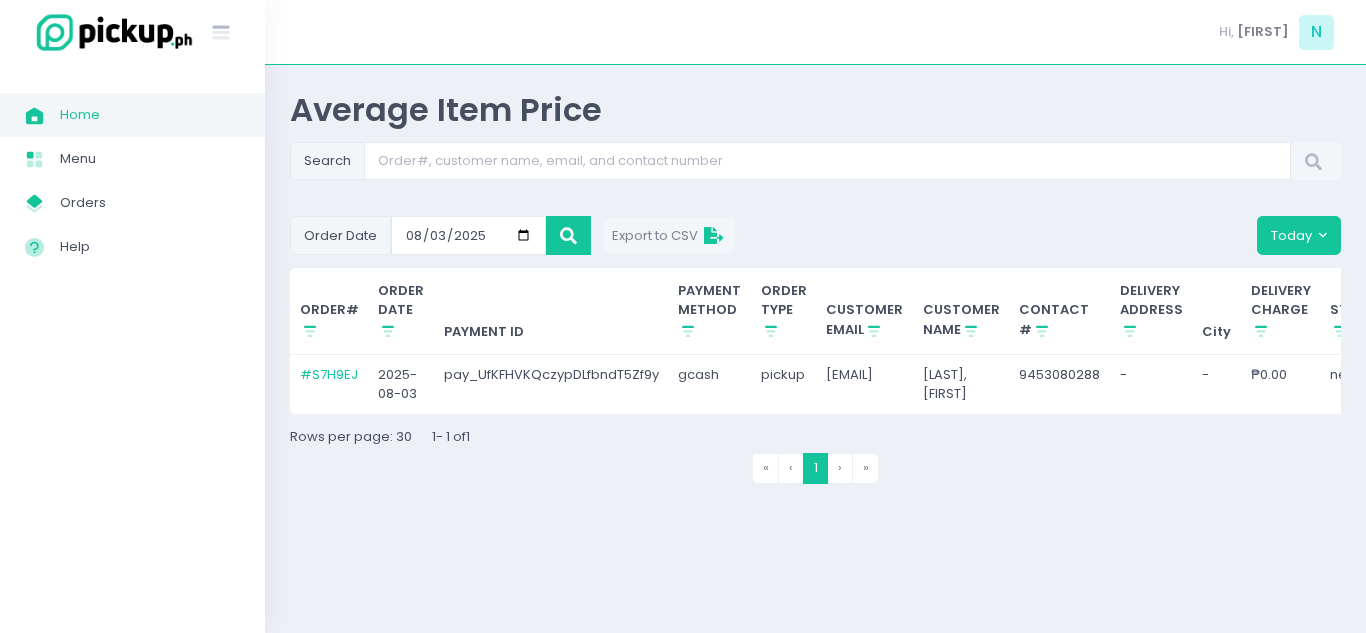 click on "[EMAIL]" at bounding box center (865, 384) 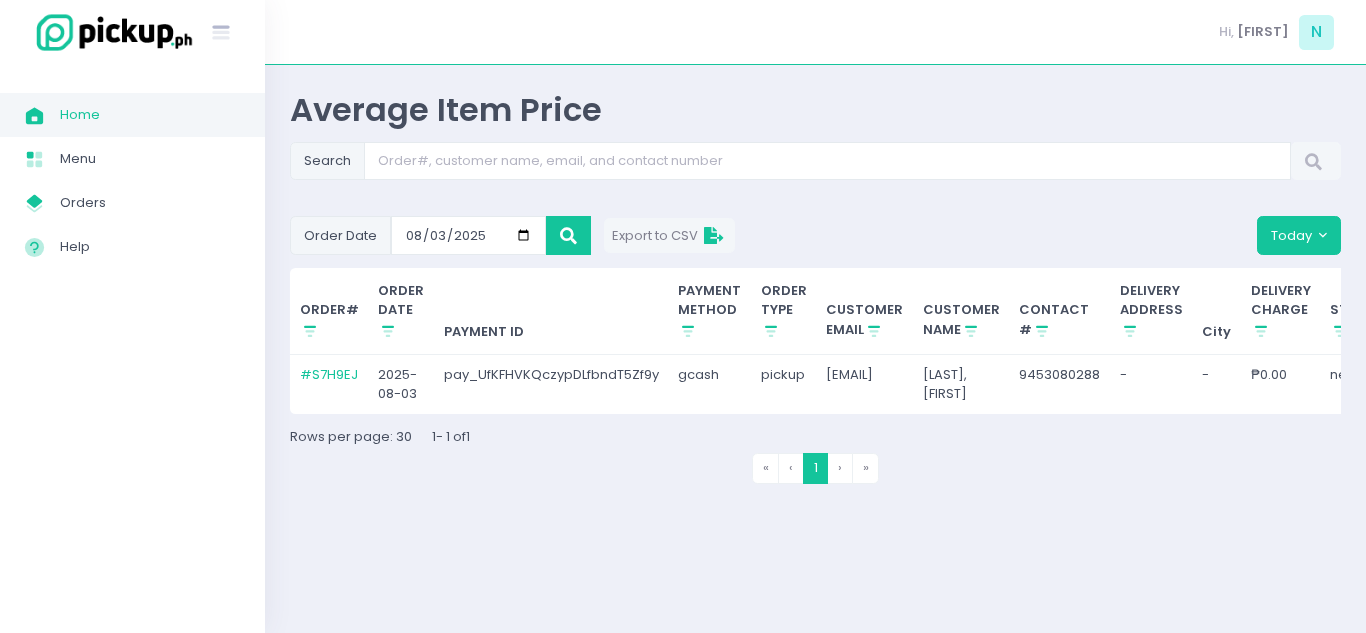click on "gcash" at bounding box center [710, 384] 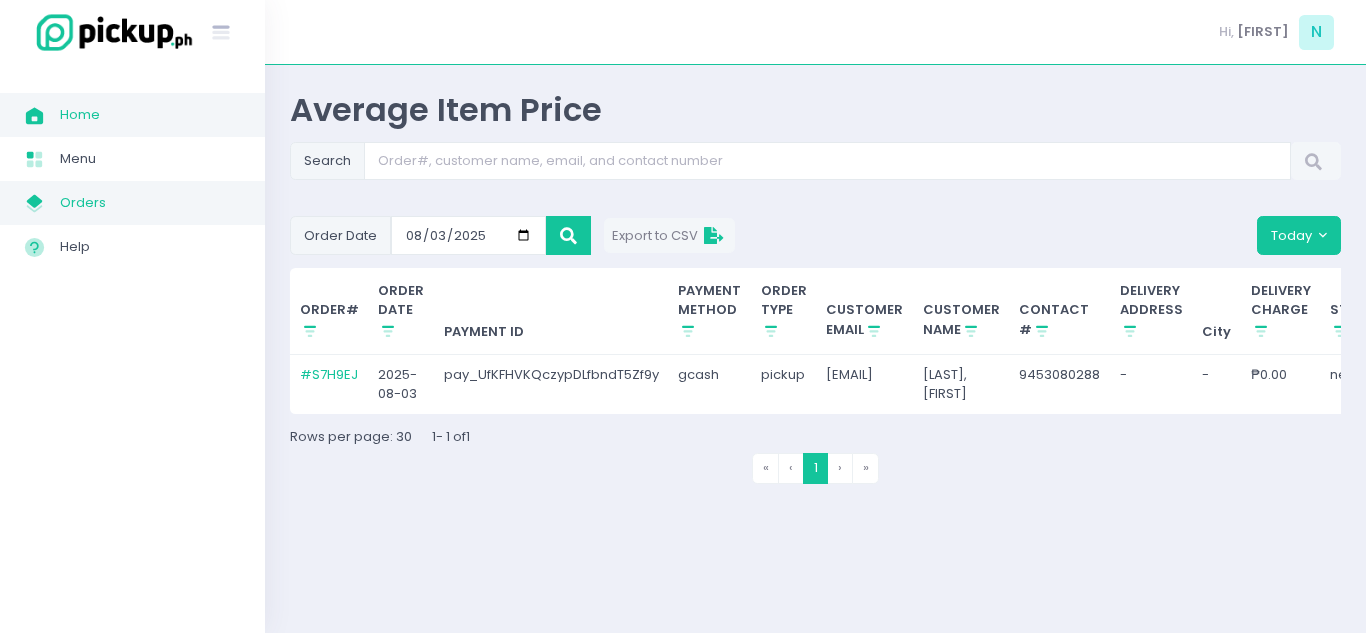 click on "Orders" at bounding box center [150, 203] 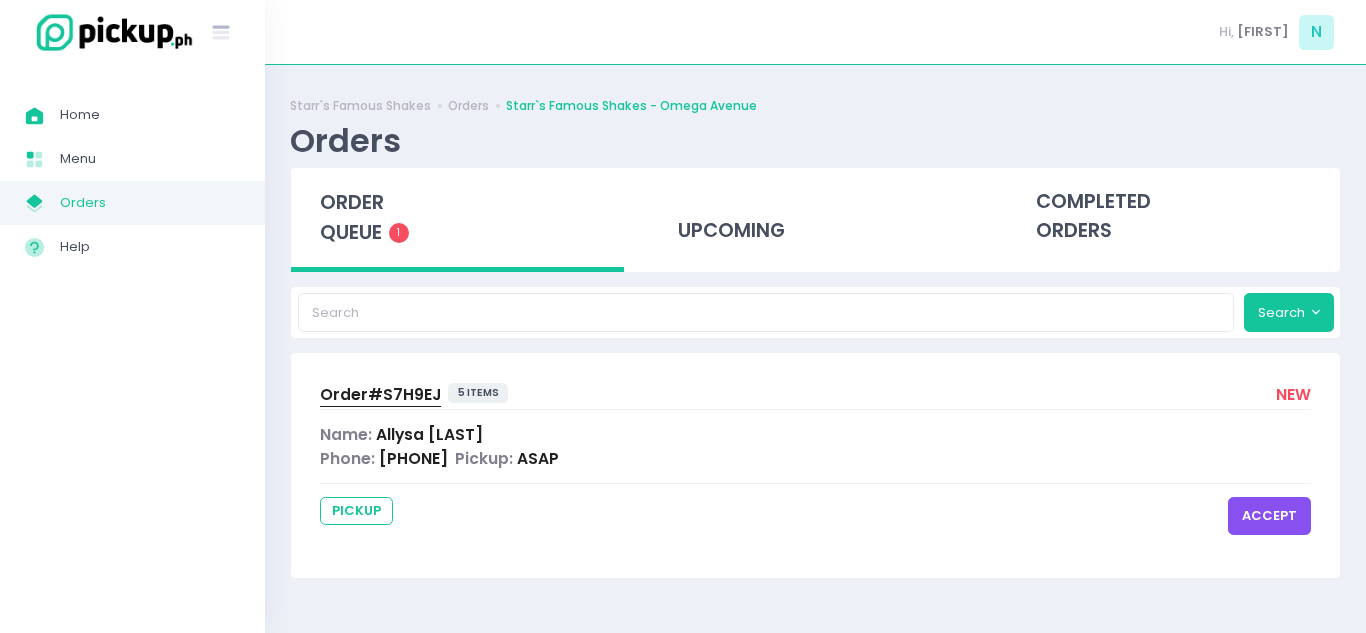 click on "order queue" at bounding box center [352, 217] 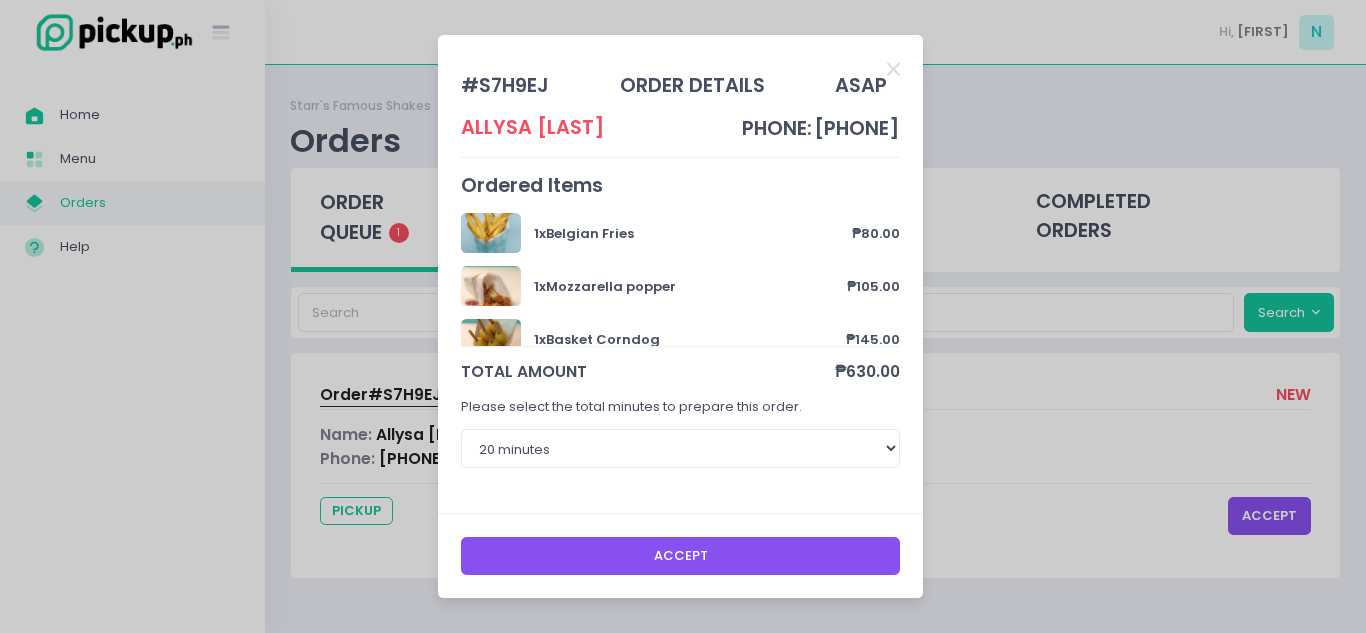 click on "# S7H9EJ order details ASAP [FIRST] [LAST] phone: [PHONE] Ordered Items 1  x  Belgian Fries    ₱80.00   1  x  Mozzarella popper   ₱105.00   1  x  Basket Corndog   ₱145.00   1  x  Strawberry Shortcake milkshake   ₱150.00   1  x  Strawberry Cheesecake    ₱150.00   NOTES: Please add separate ice in a plastic so the milkshake wont melt. [CITY] location pa po kasi kami. Thank you! total amount ₱630.00 Please select the total minutes to prepare this order. 20 minutes 30 minutes 40 minutes 50 minutes Accept" at bounding box center (683, 316) 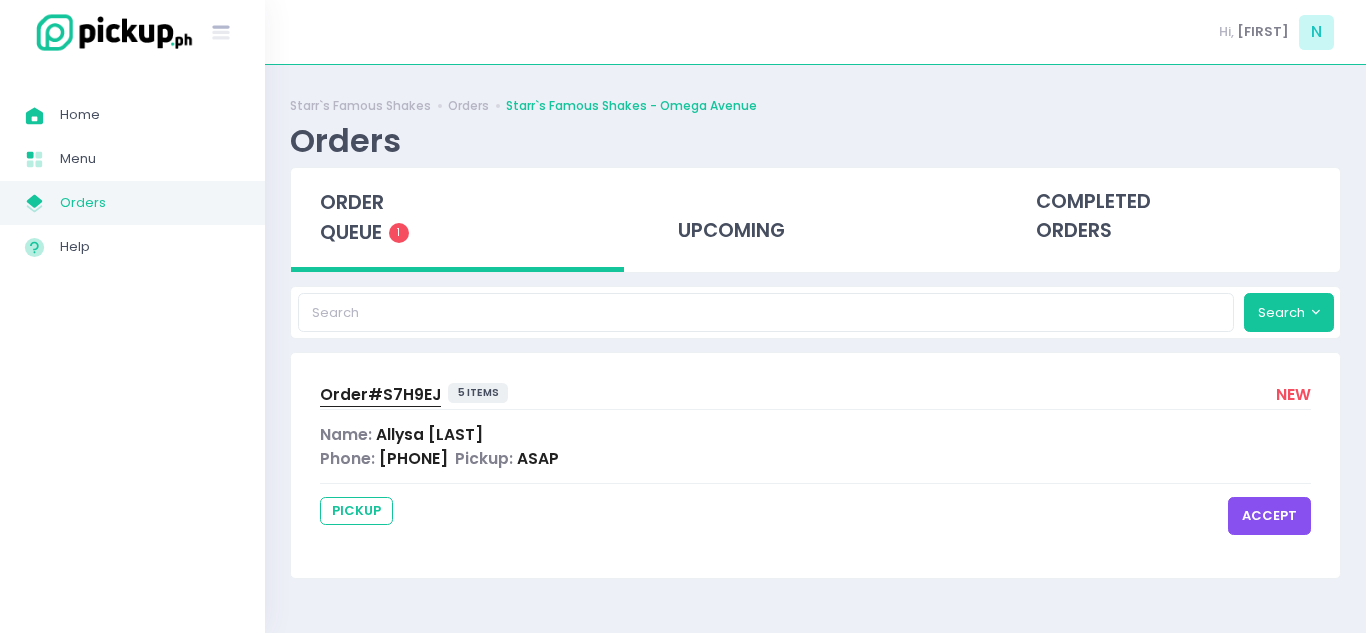 click on "accept" at bounding box center (1269, 516) 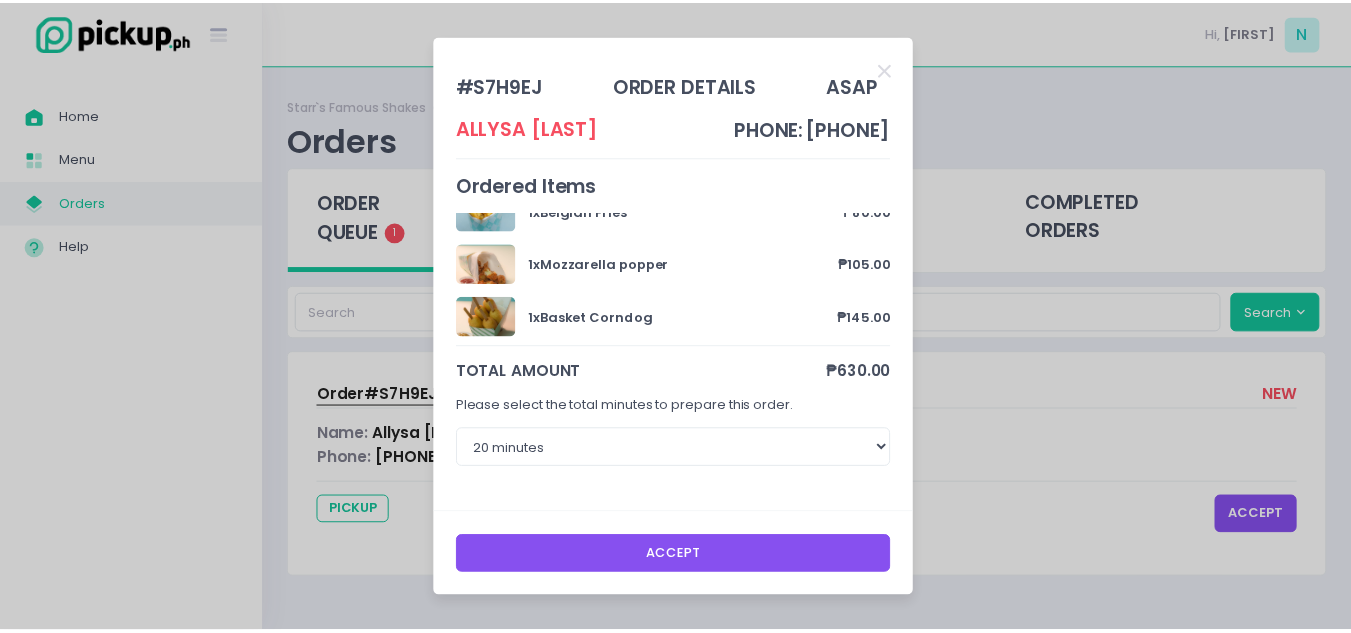 scroll, scrollTop: 0, scrollLeft: 0, axis: both 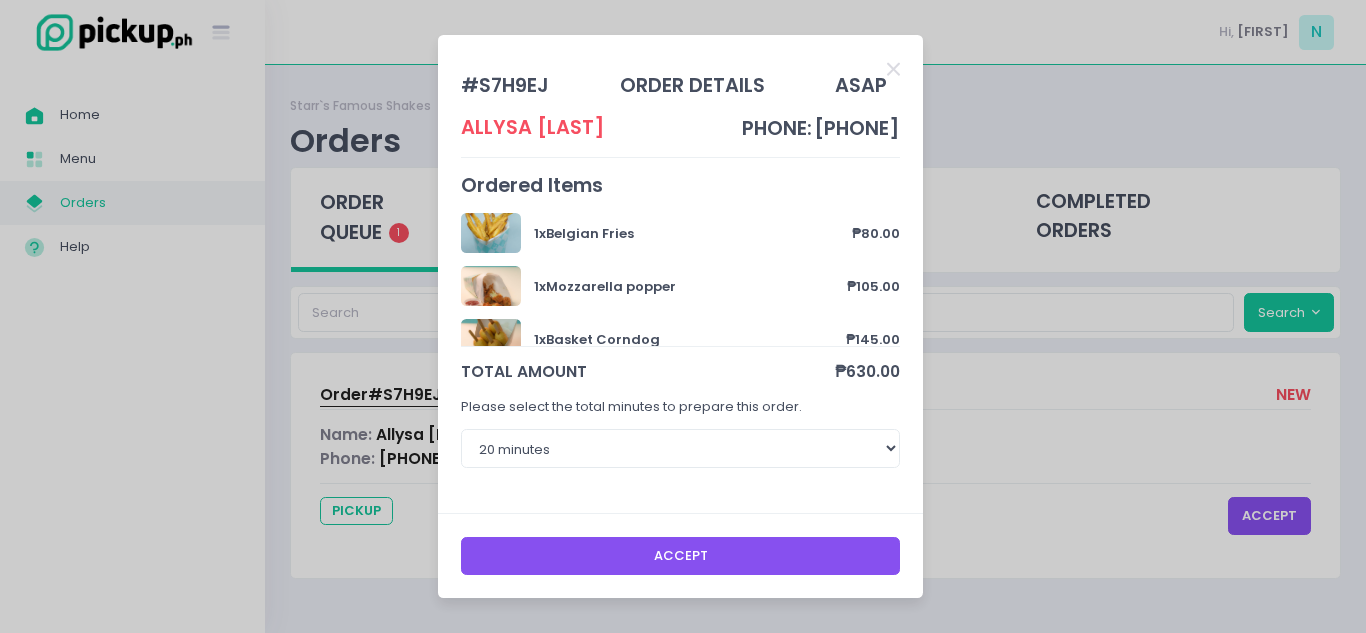 click on "Accept" at bounding box center [681, 556] 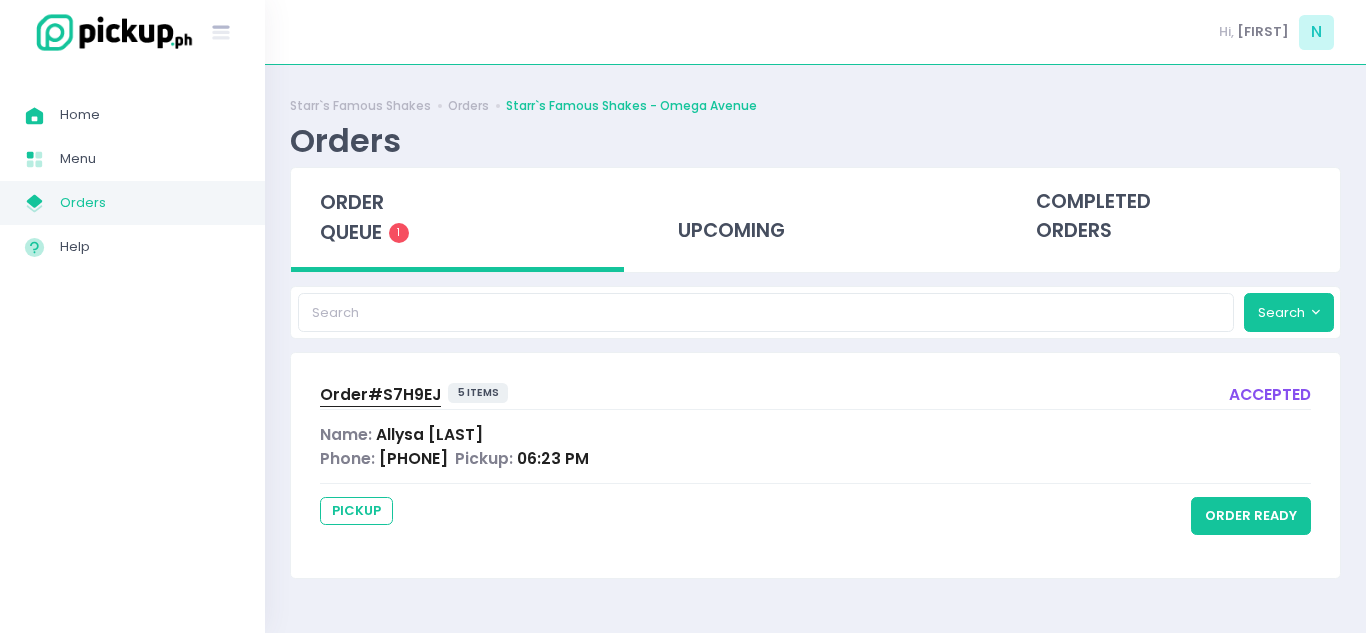 click on "Order #[ORDER_ID]" at bounding box center (380, 394) 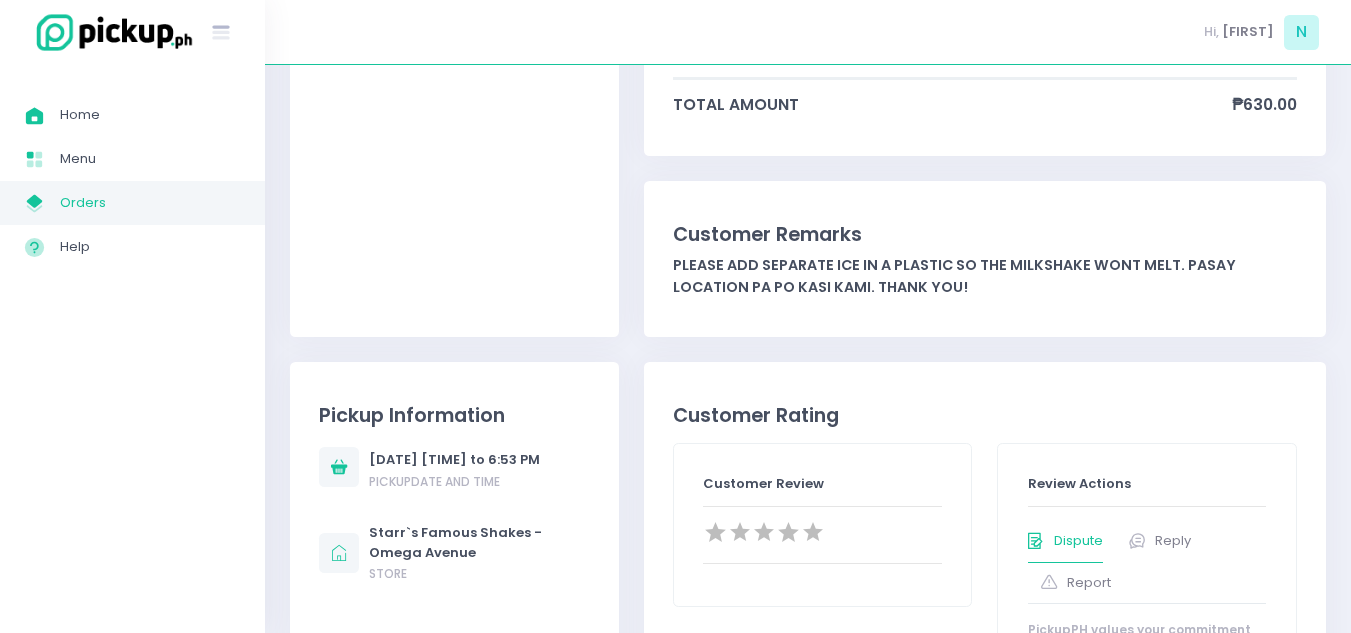 scroll, scrollTop: 700, scrollLeft: 0, axis: vertical 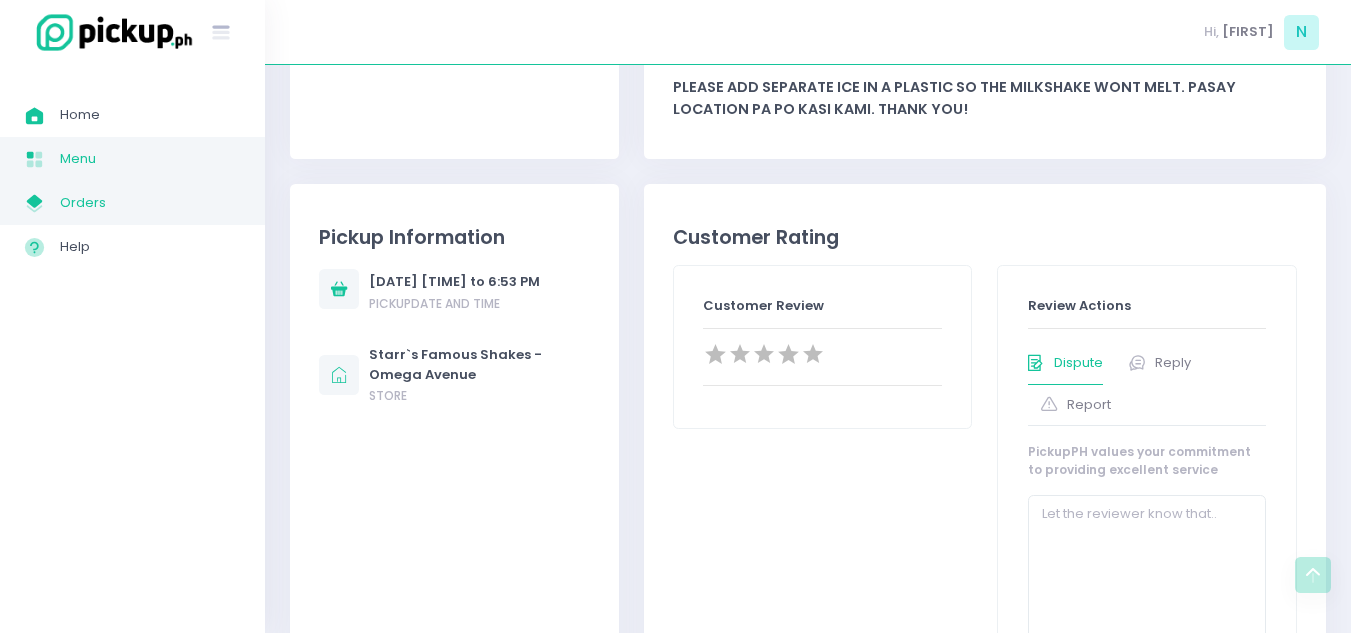 drag, startPoint x: 95, startPoint y: 160, endPoint x: 85, endPoint y: 121, distance: 40.261642 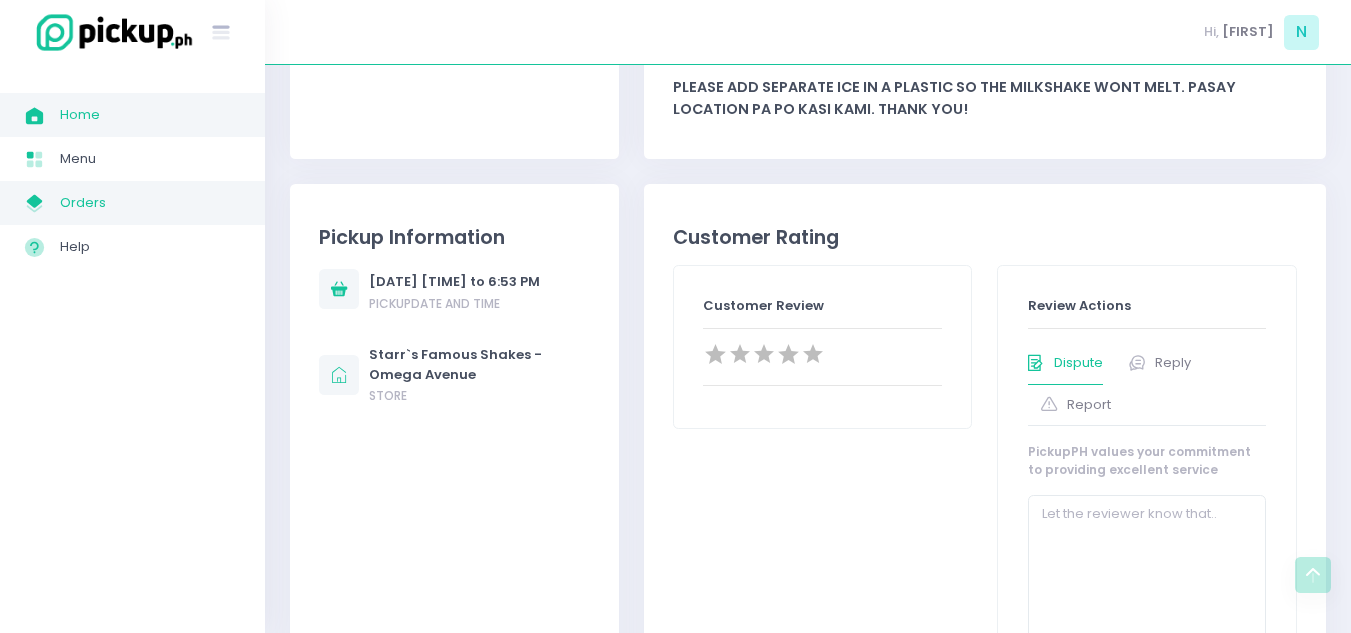 click on "Menu" at bounding box center [150, 159] 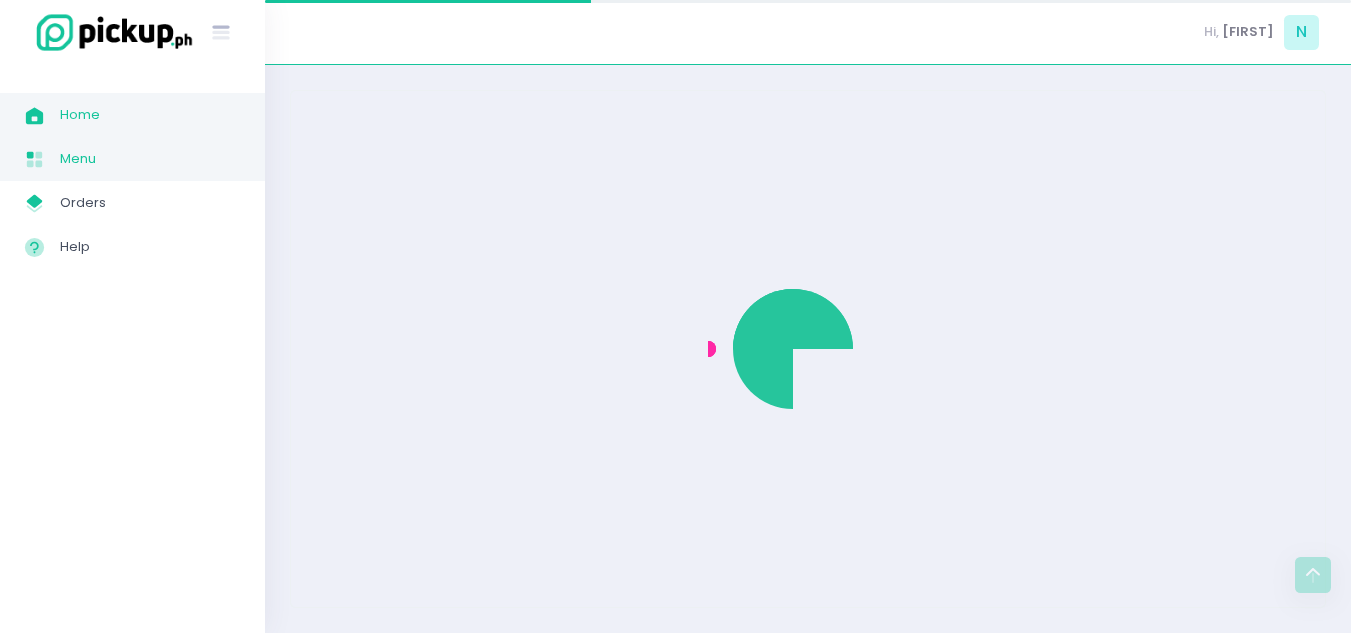 scroll, scrollTop: 0, scrollLeft: 0, axis: both 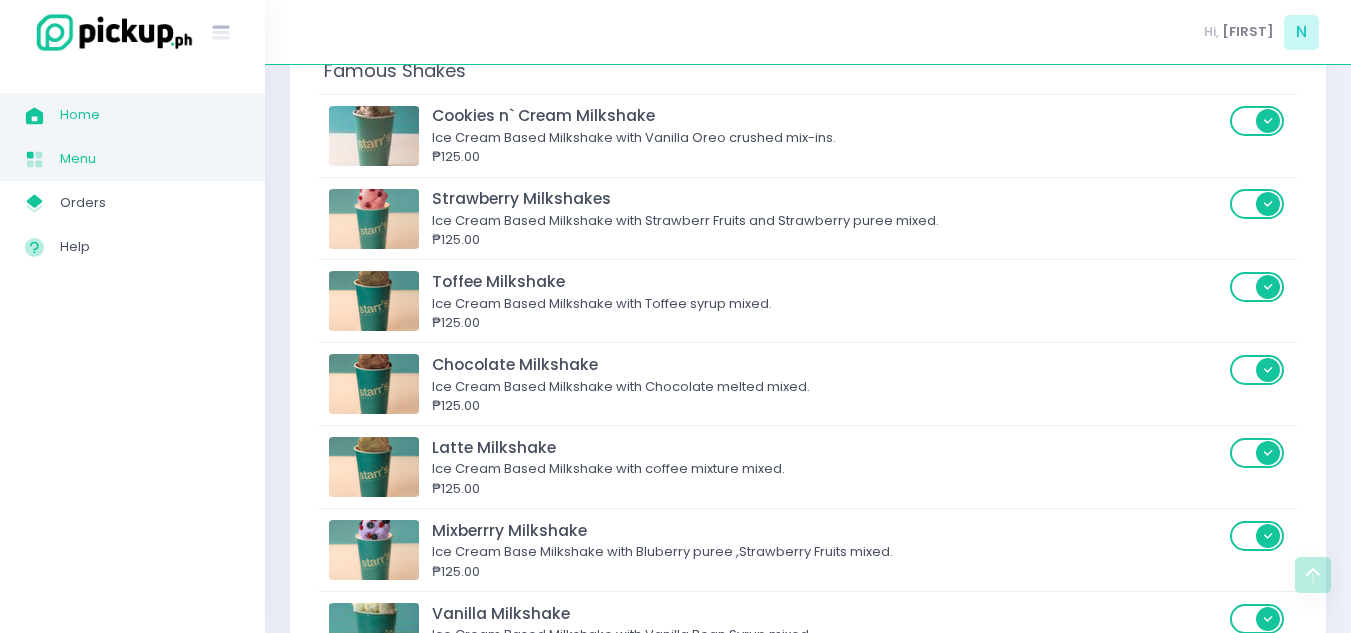 click on "Home" at bounding box center (150, 115) 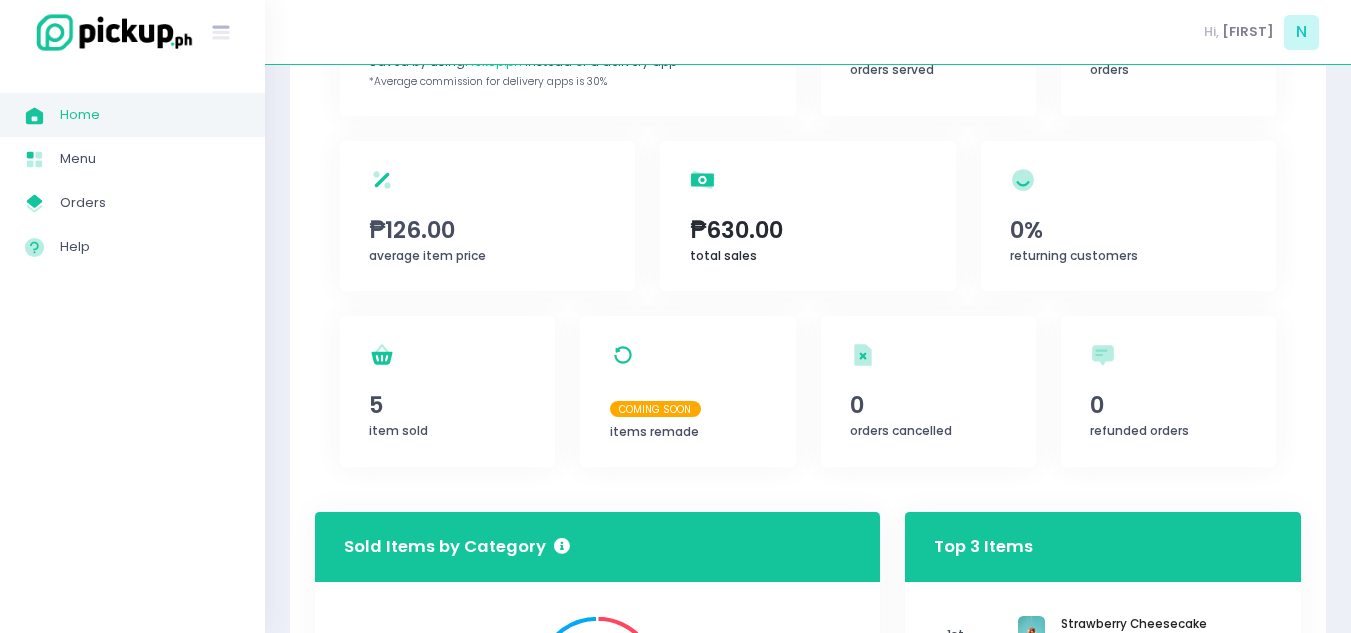scroll, scrollTop: 300, scrollLeft: 0, axis: vertical 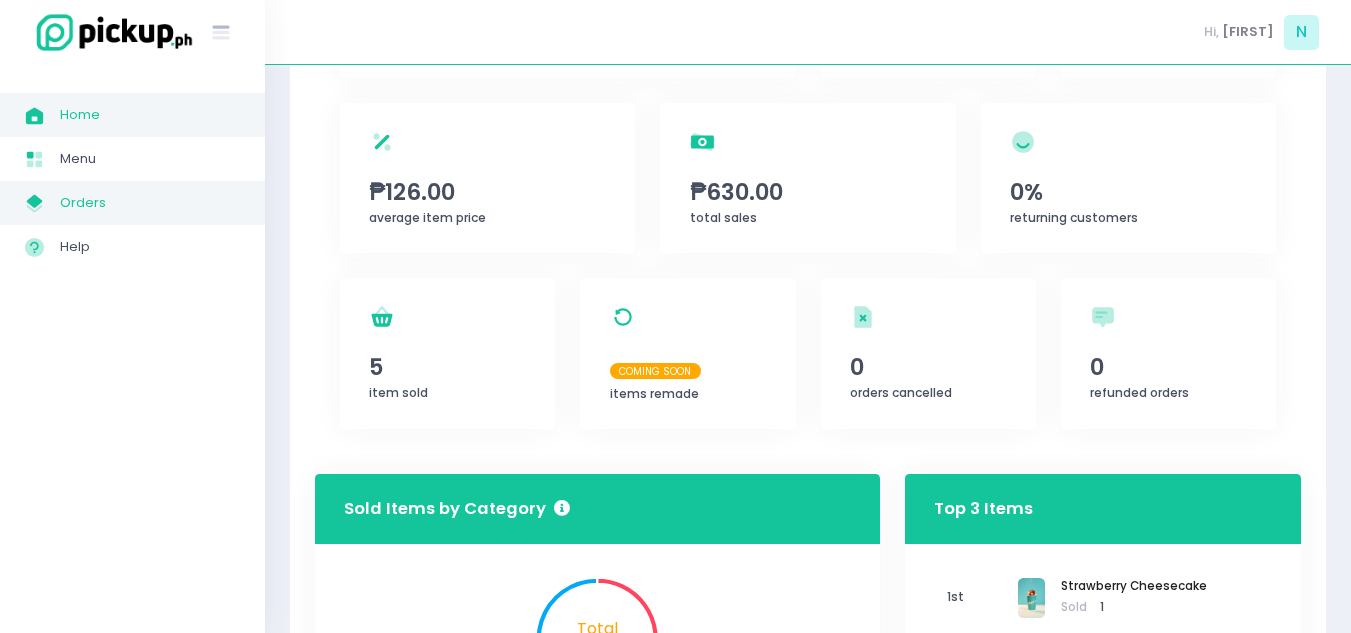 click on "Orders" at bounding box center [150, 203] 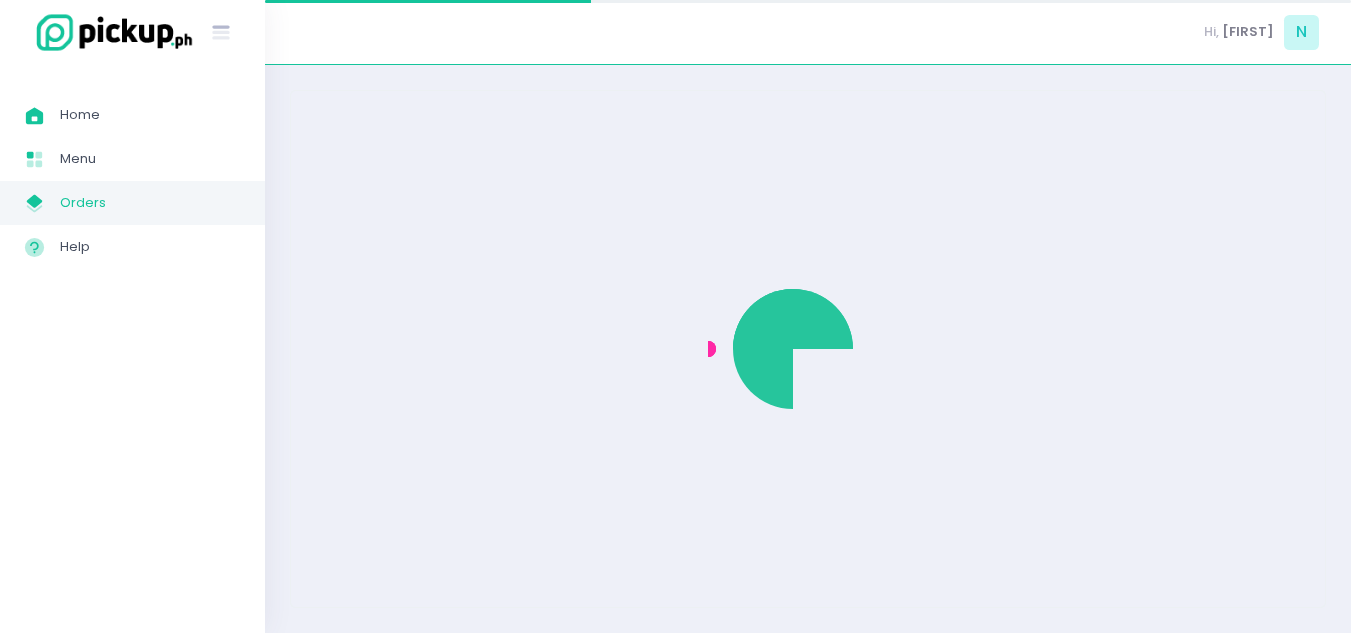 scroll, scrollTop: 0, scrollLeft: 0, axis: both 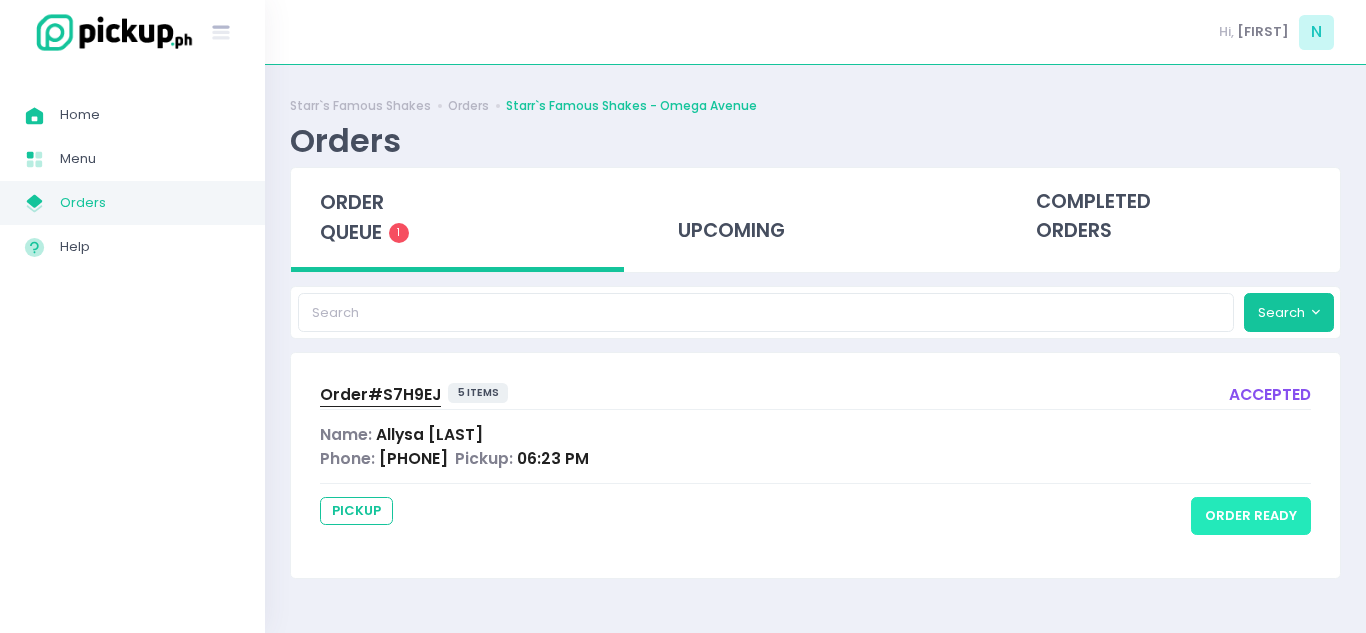 click on "order ready" at bounding box center [1251, 516] 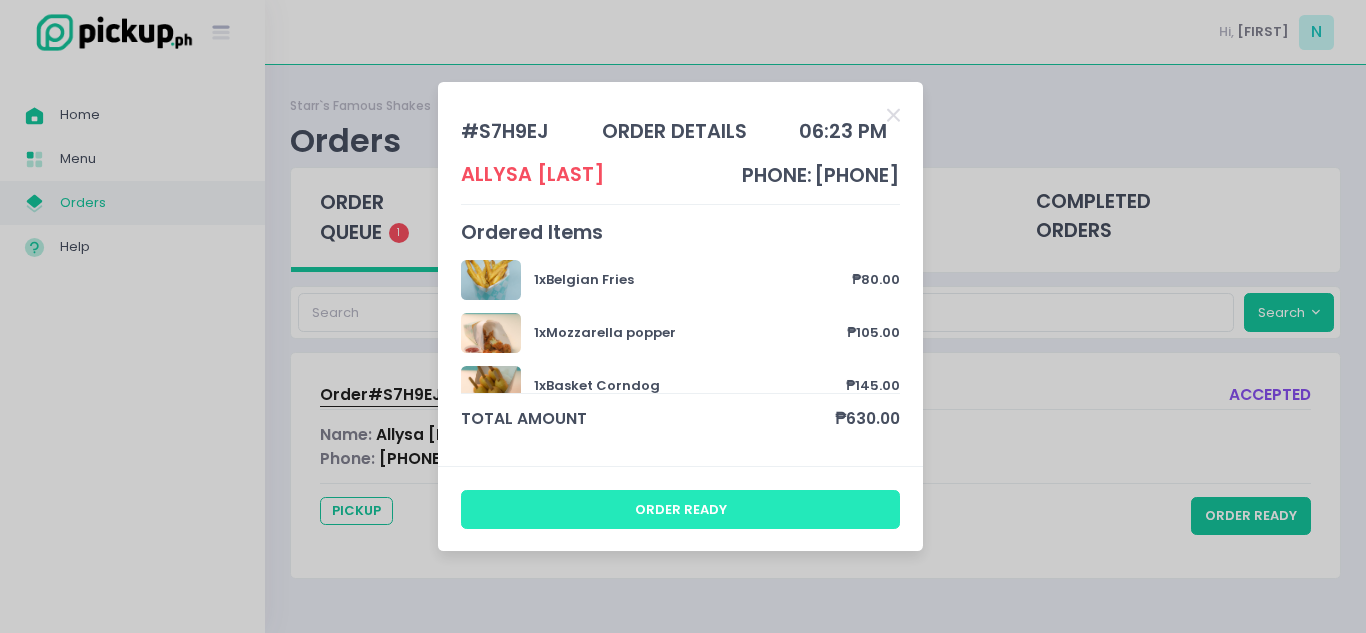 click on "order ready" at bounding box center (681, 509) 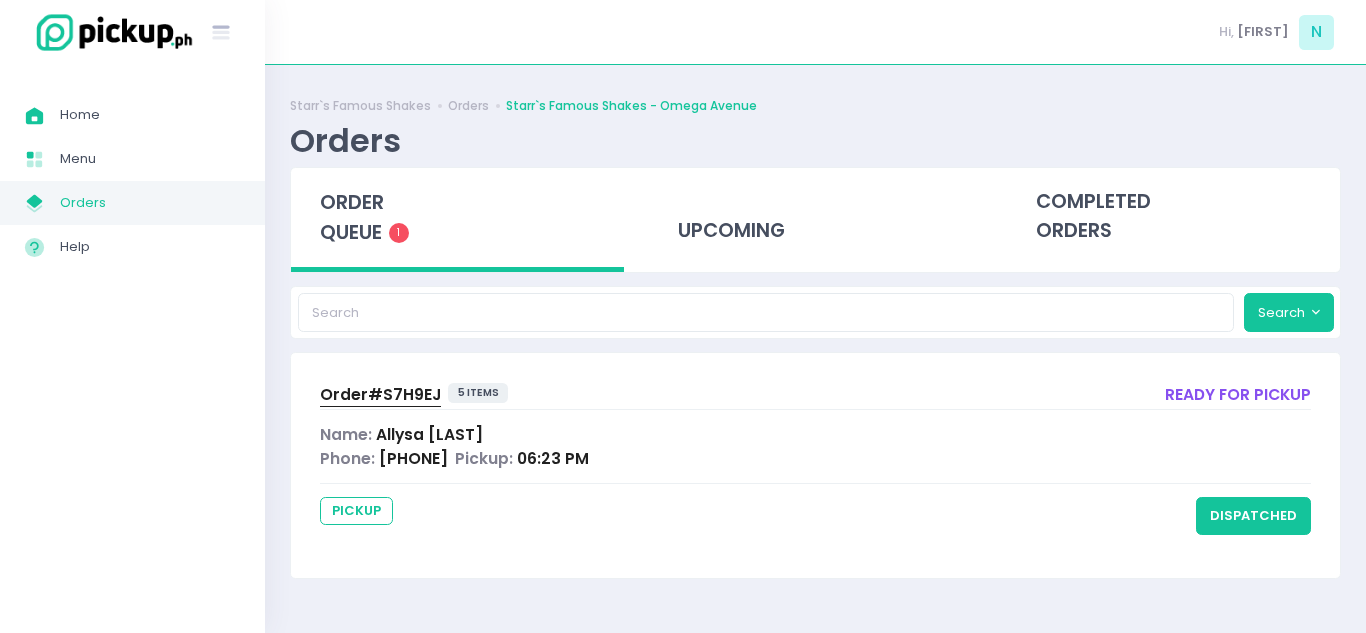 click on "Order #[ORDER_ID]" at bounding box center (380, 394) 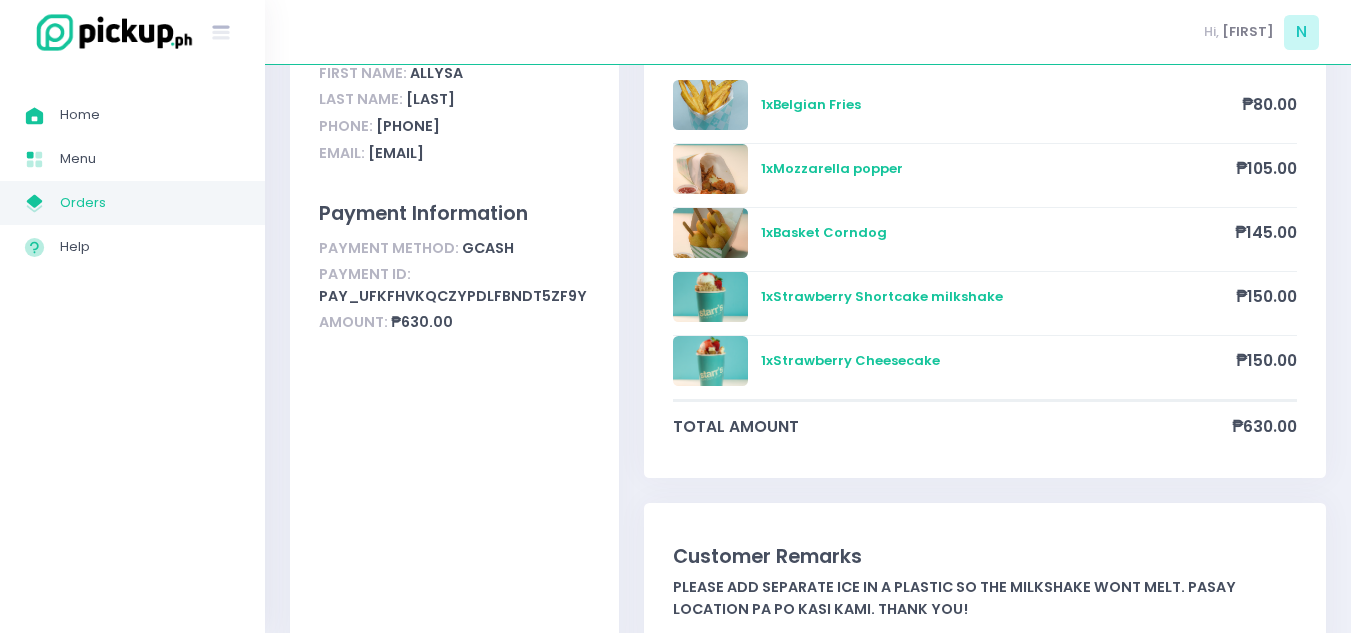 scroll, scrollTop: 0, scrollLeft: 0, axis: both 